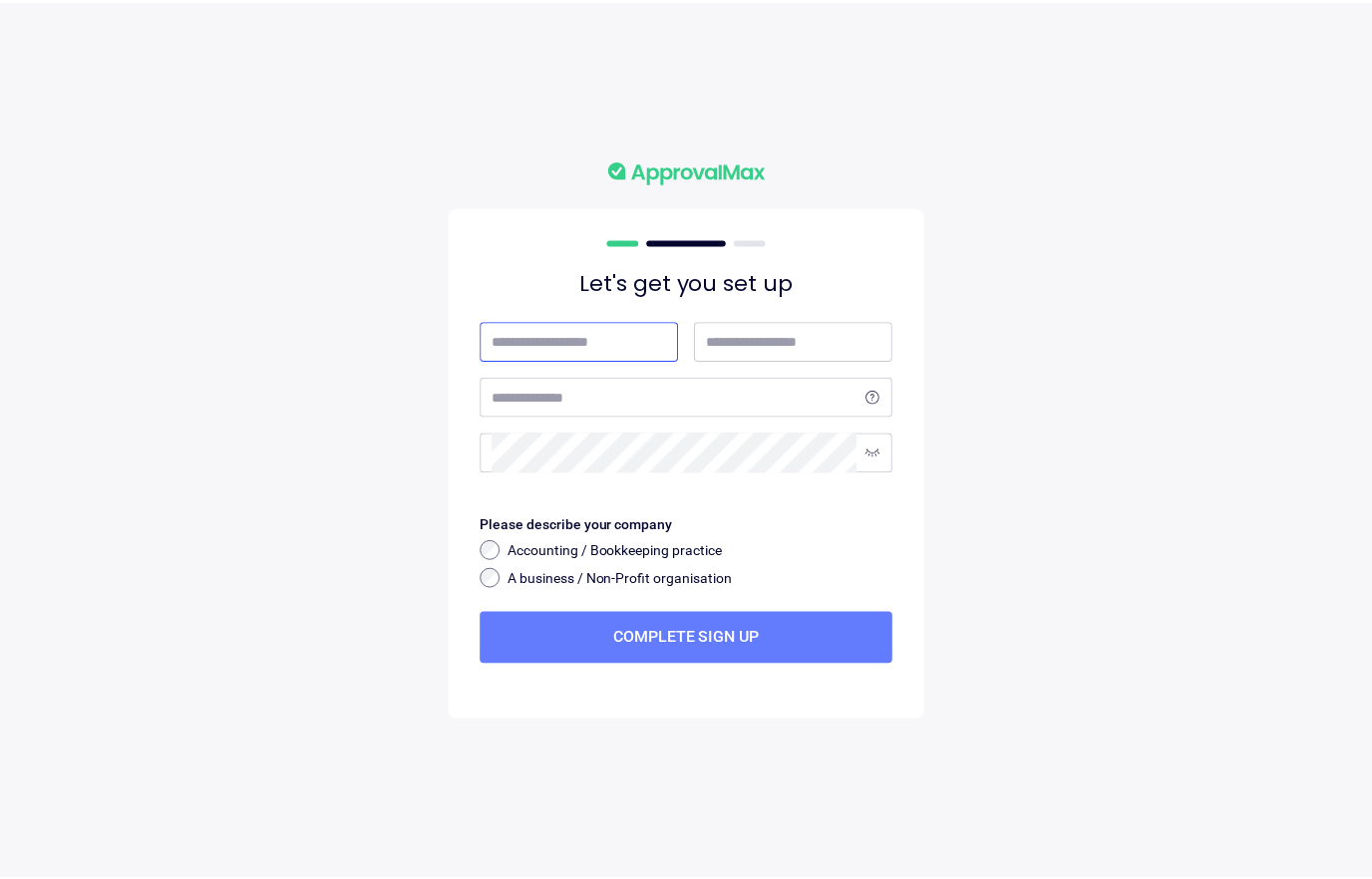 scroll, scrollTop: 0, scrollLeft: 0, axis: both 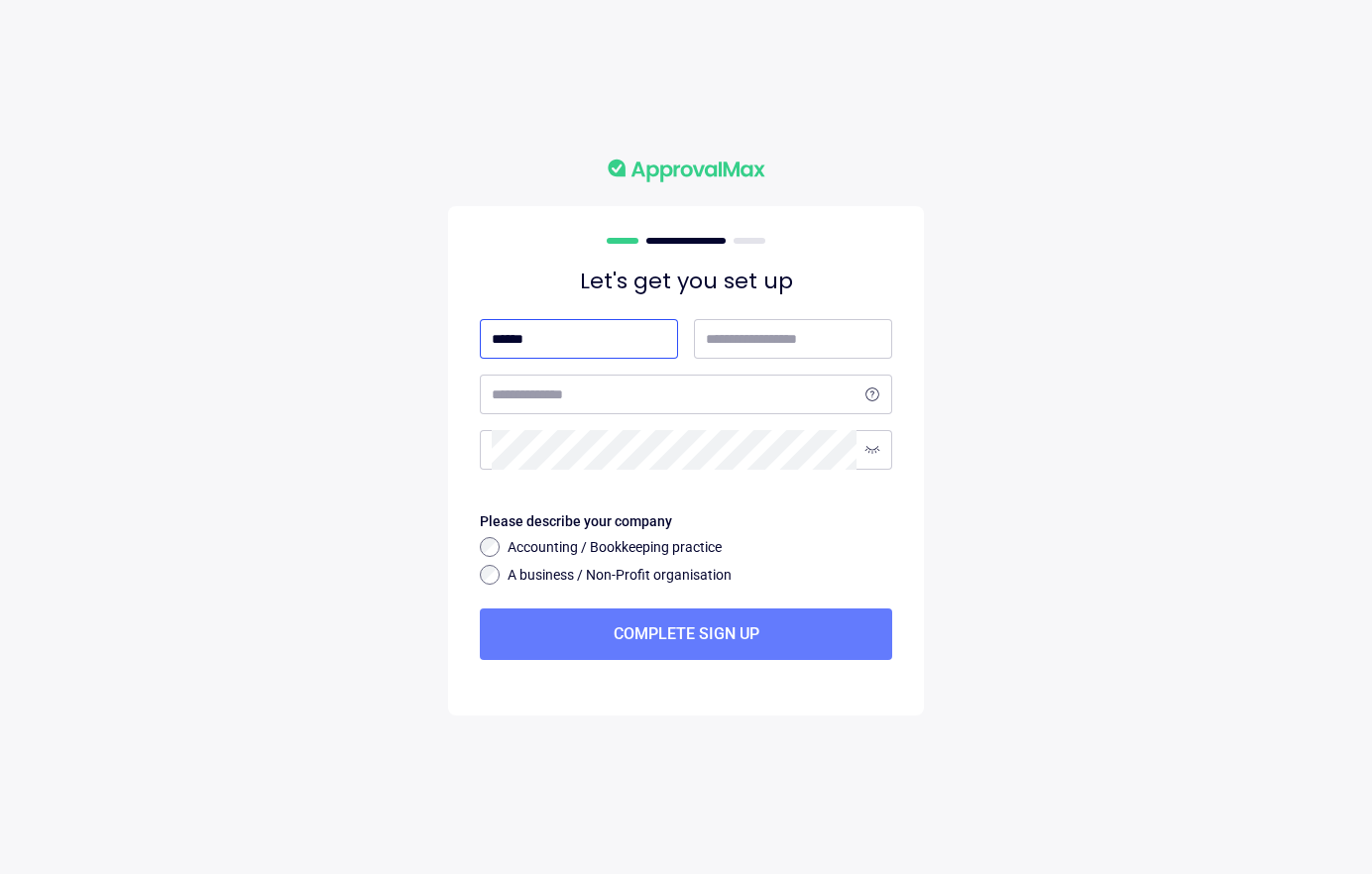 type on "******" 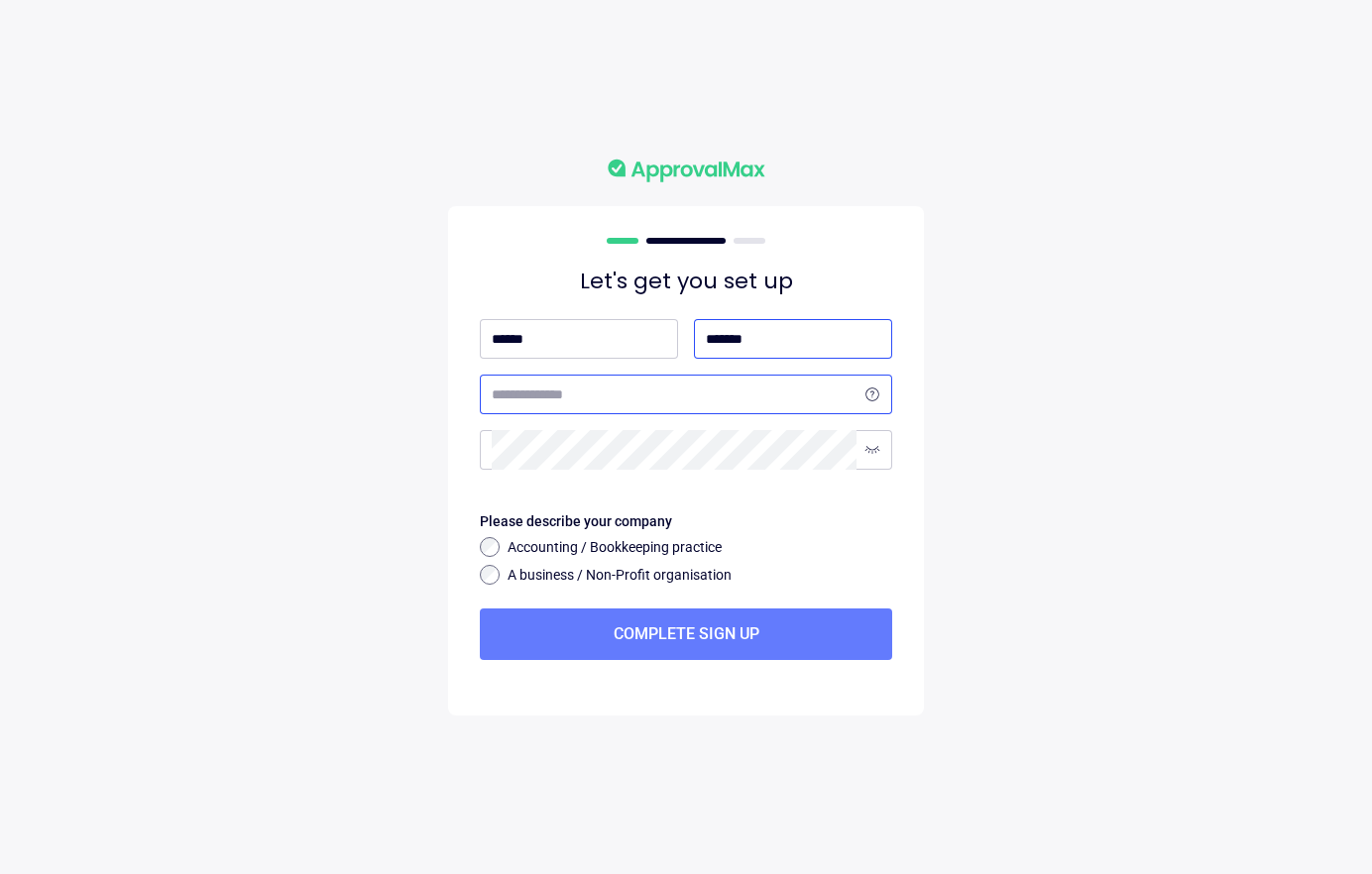 type on "*******" 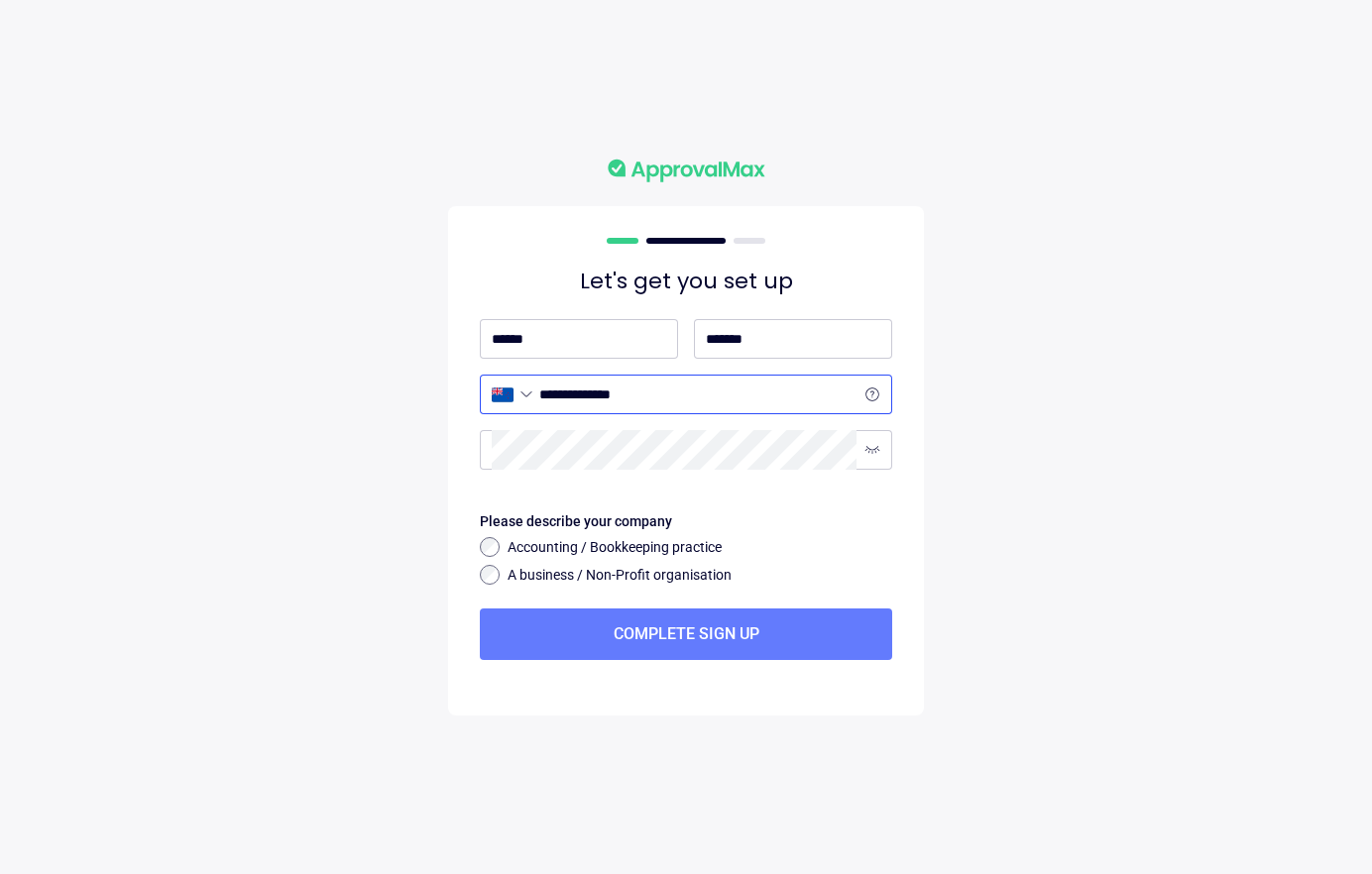 type on "**********" 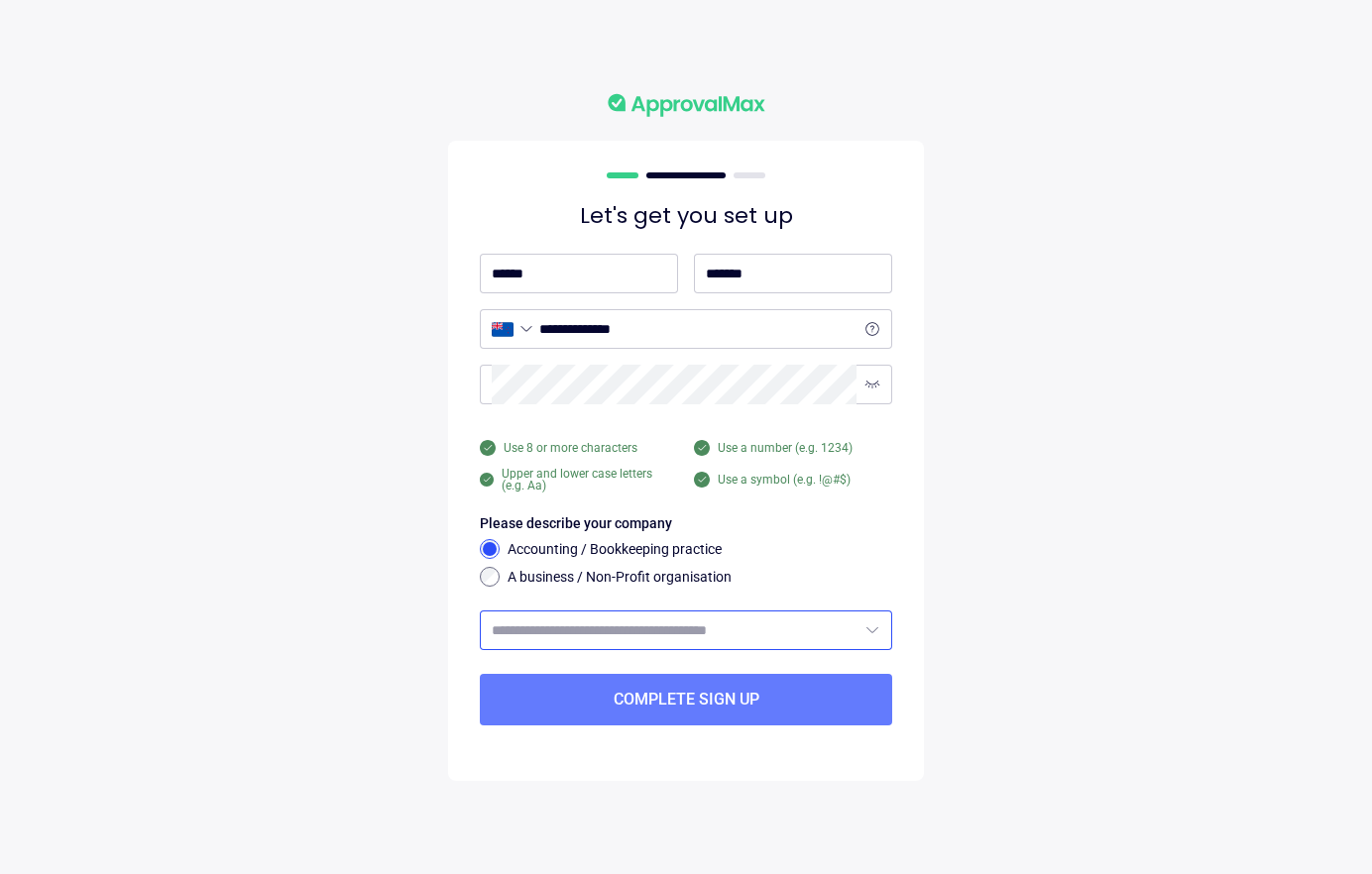 click at bounding box center [674, 630] 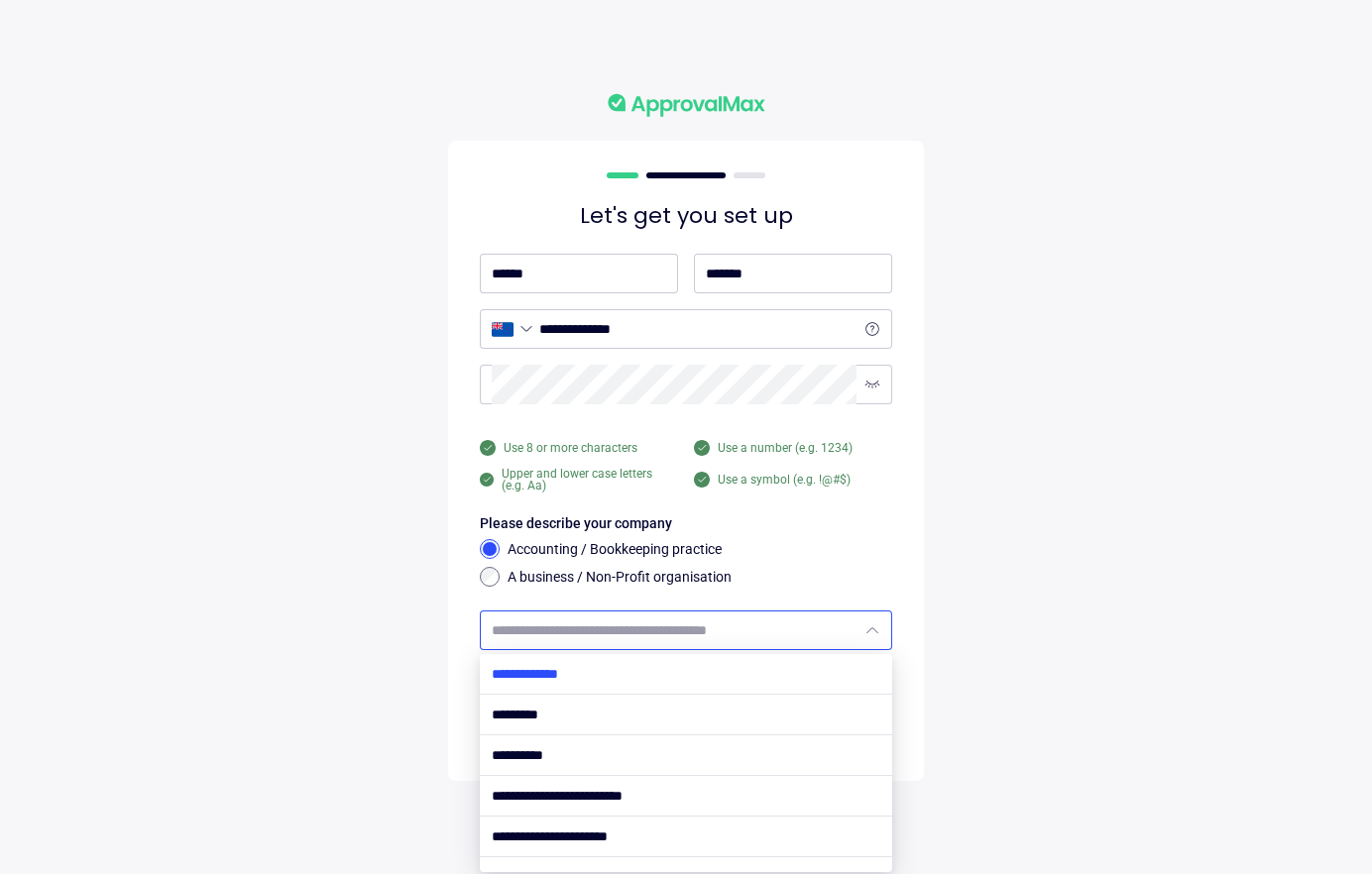 click at bounding box center [686, 674] 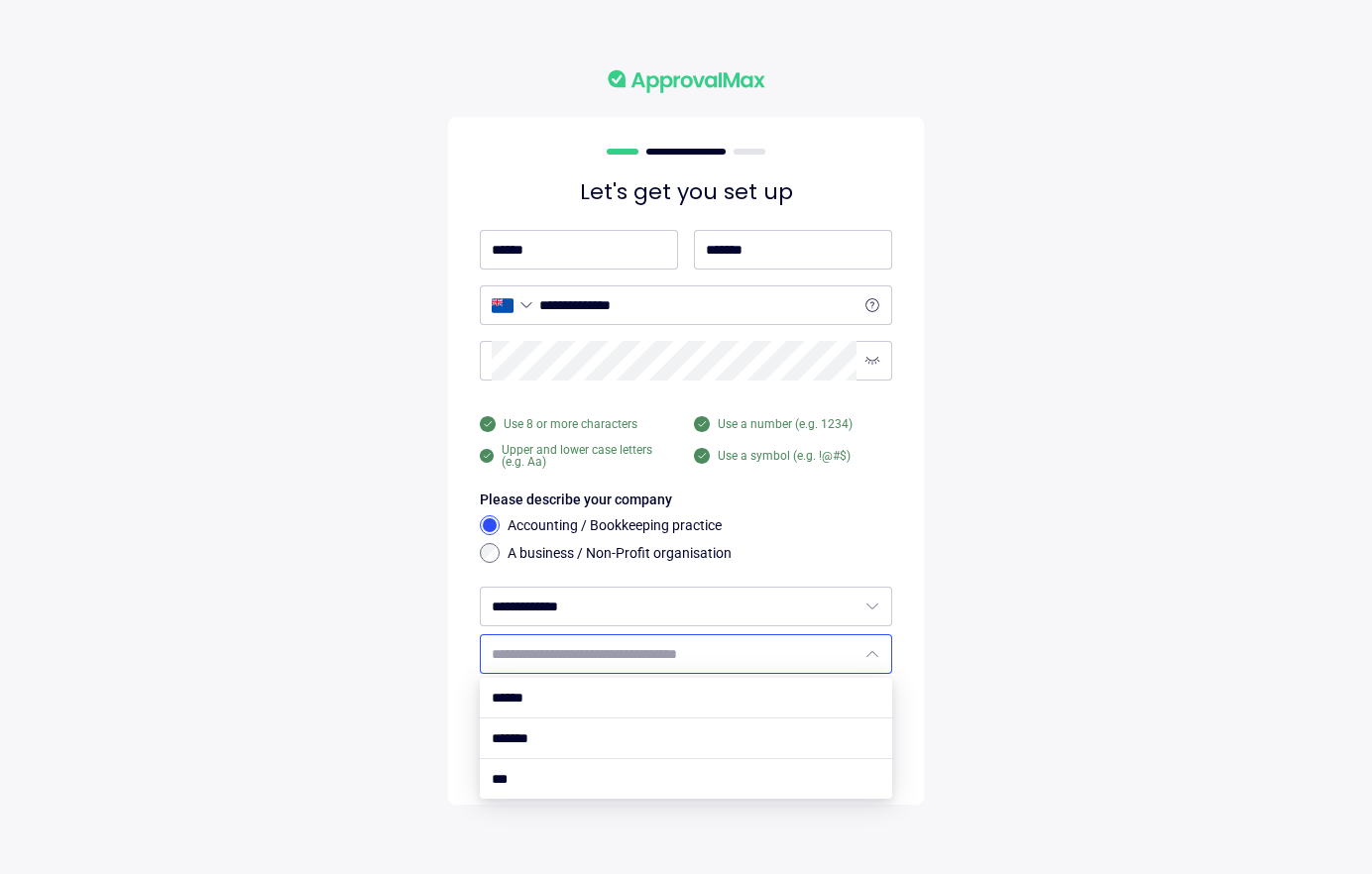 click at bounding box center (674, 654) 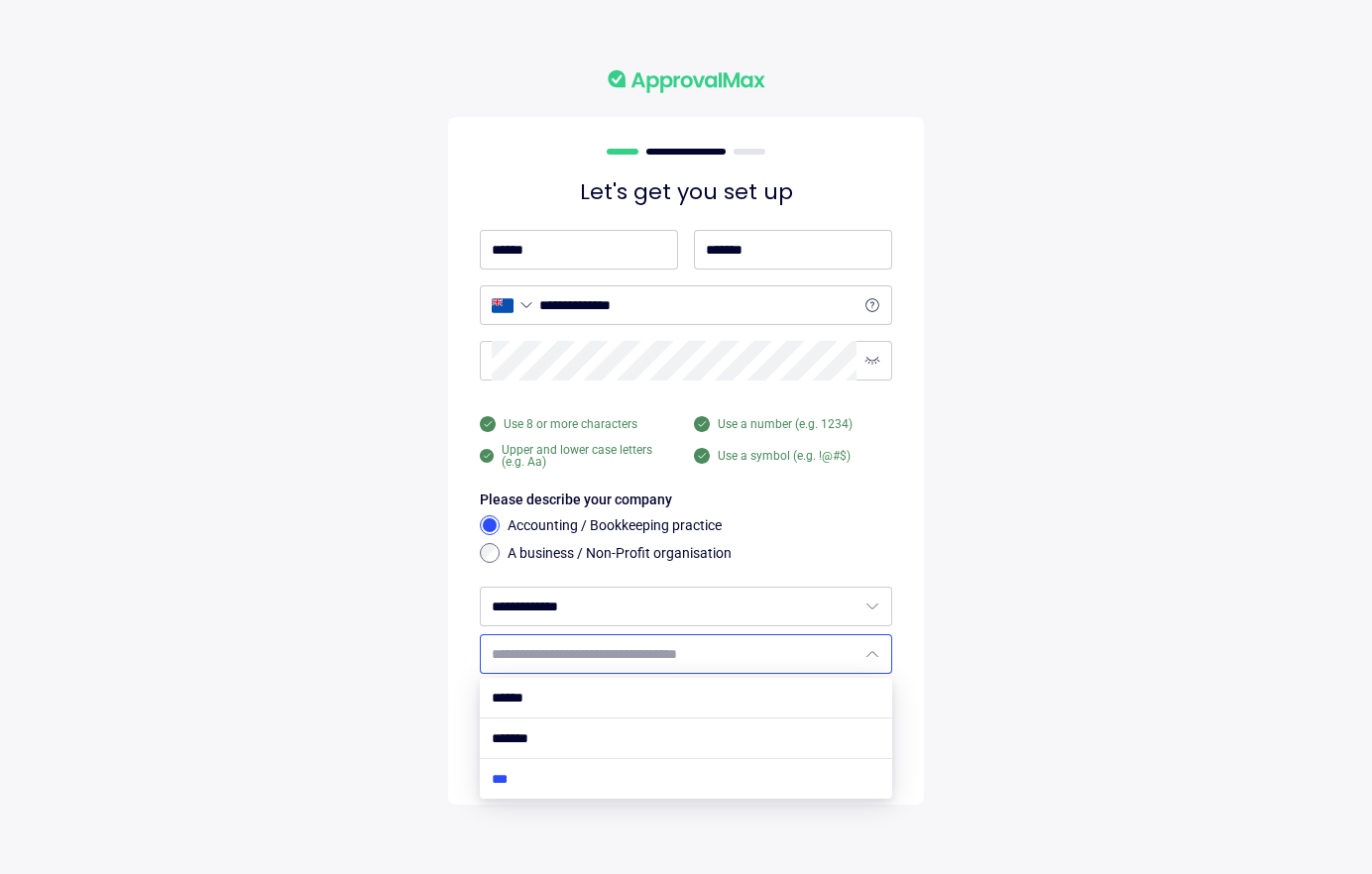 click at bounding box center (686, 779) 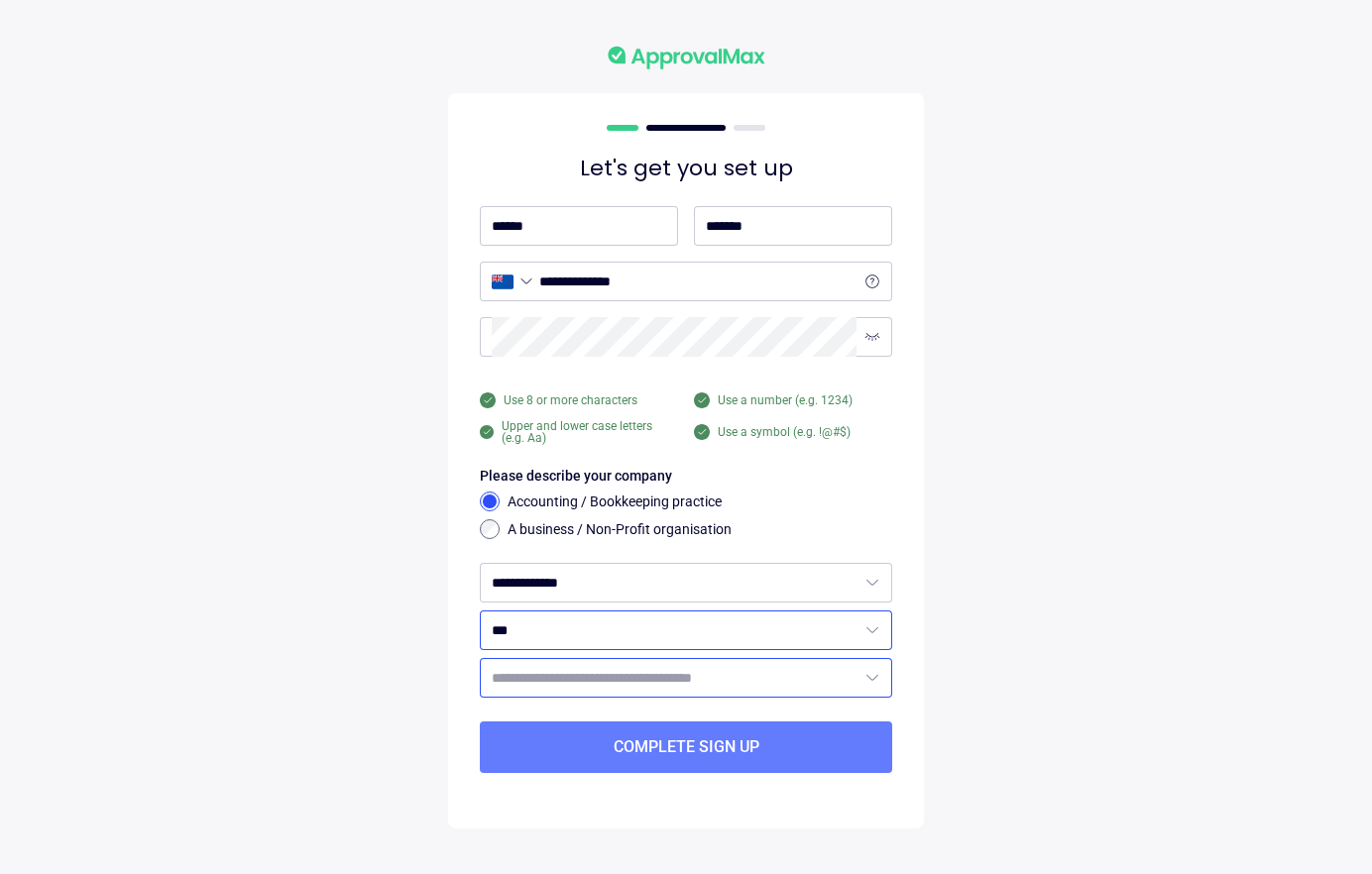click at bounding box center [674, 678] 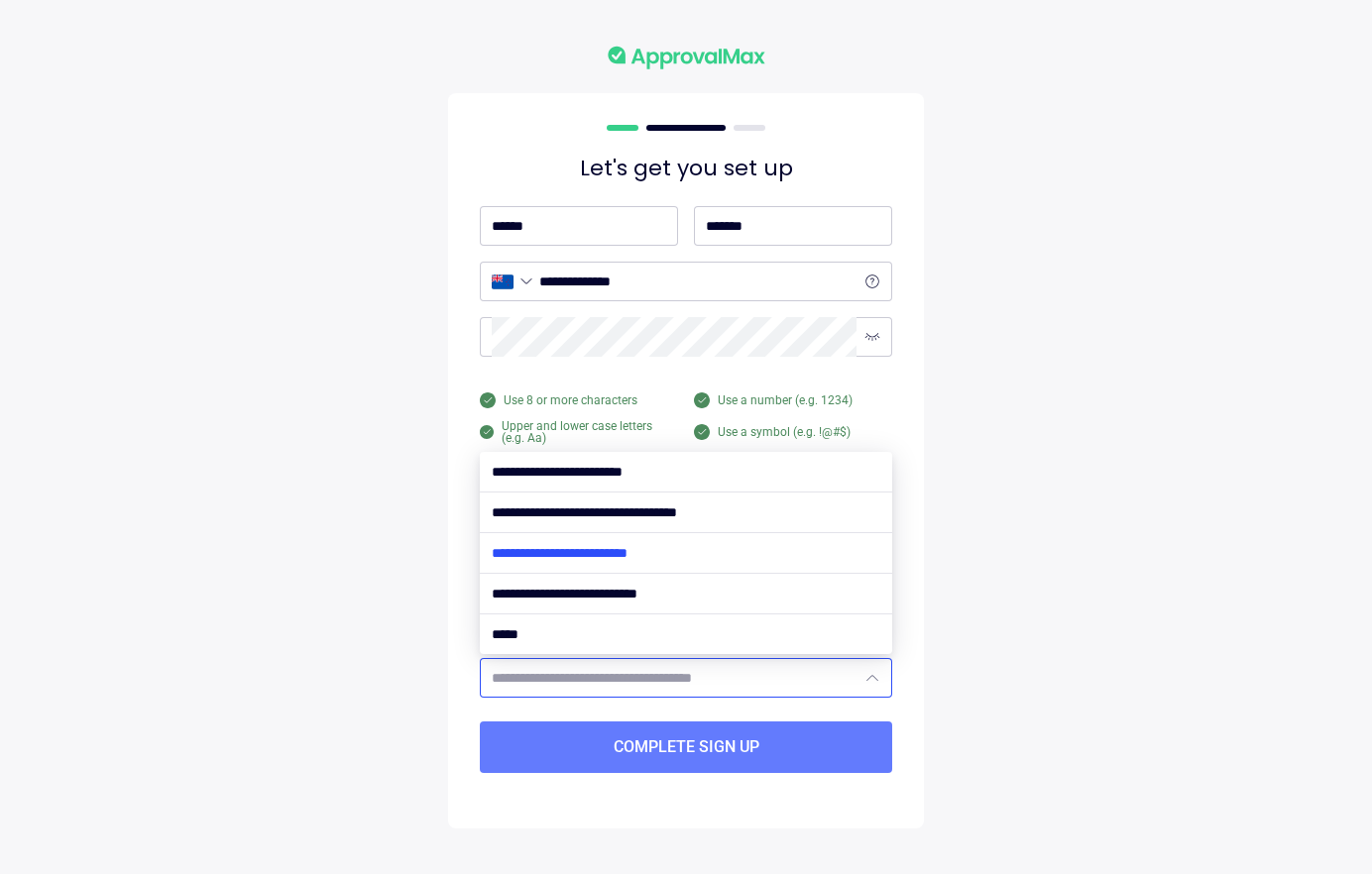 click at bounding box center [686, 553] 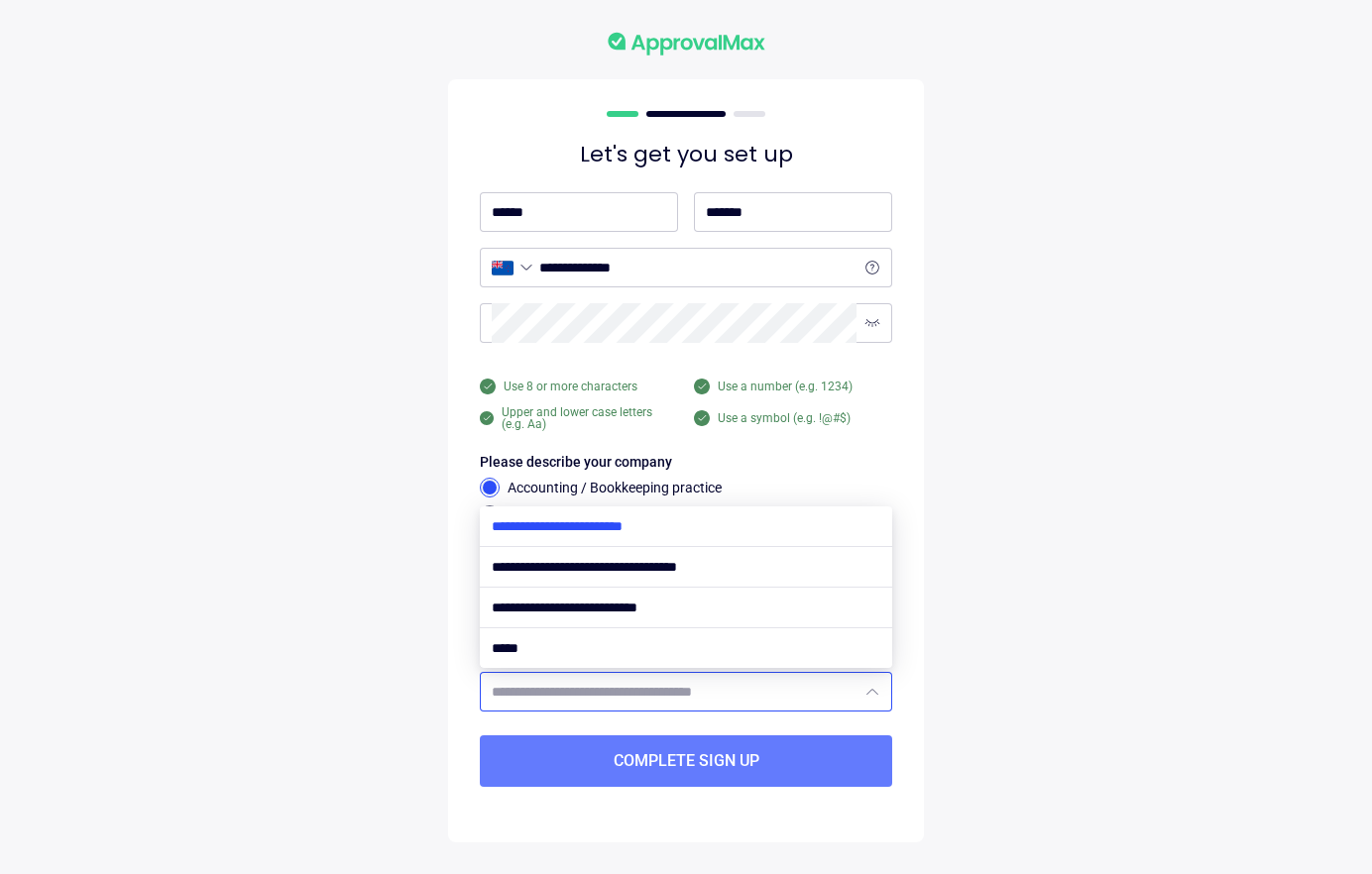 click at bounding box center (686, 526) 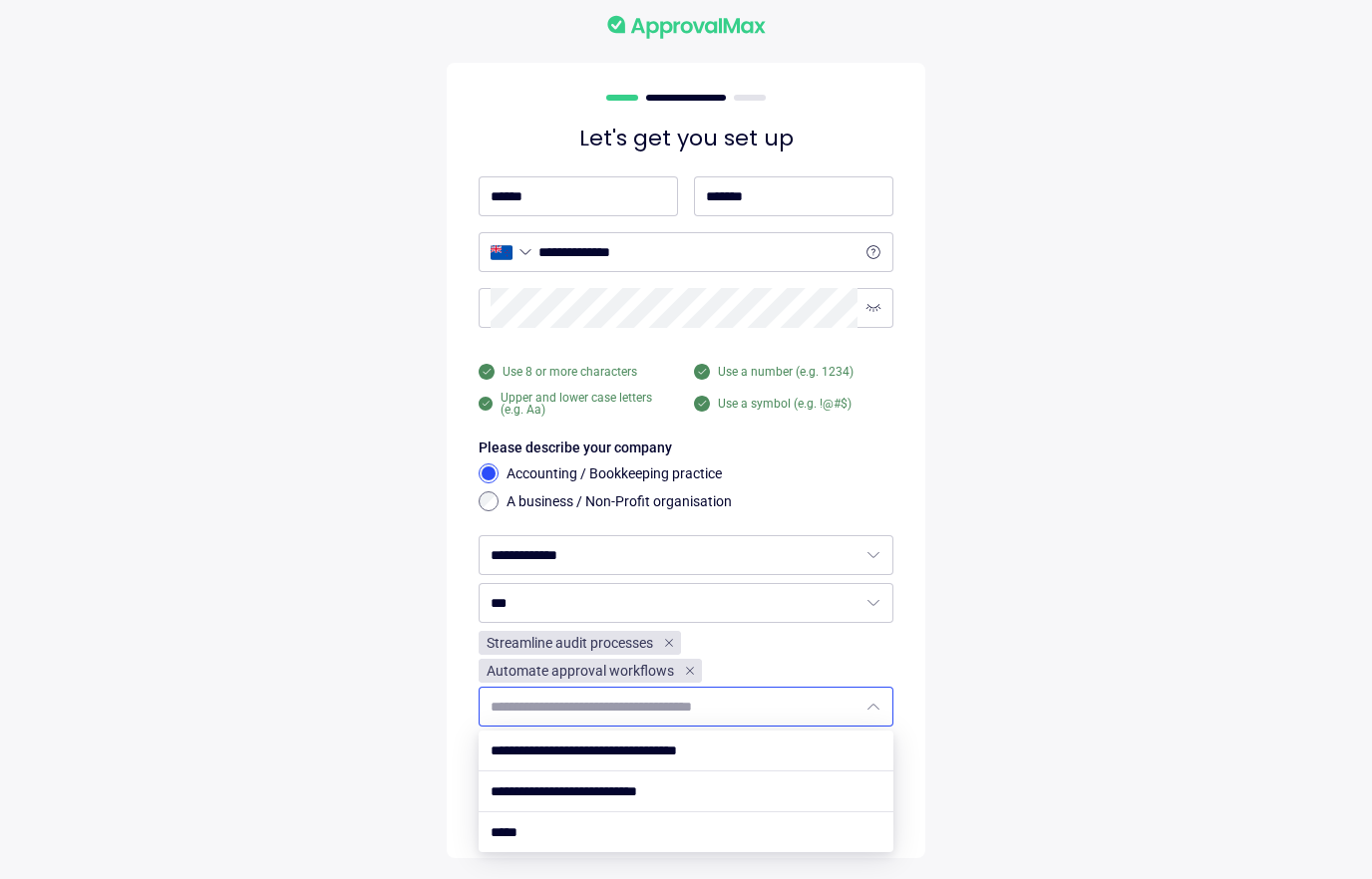 scroll, scrollTop: 12, scrollLeft: 0, axis: vertical 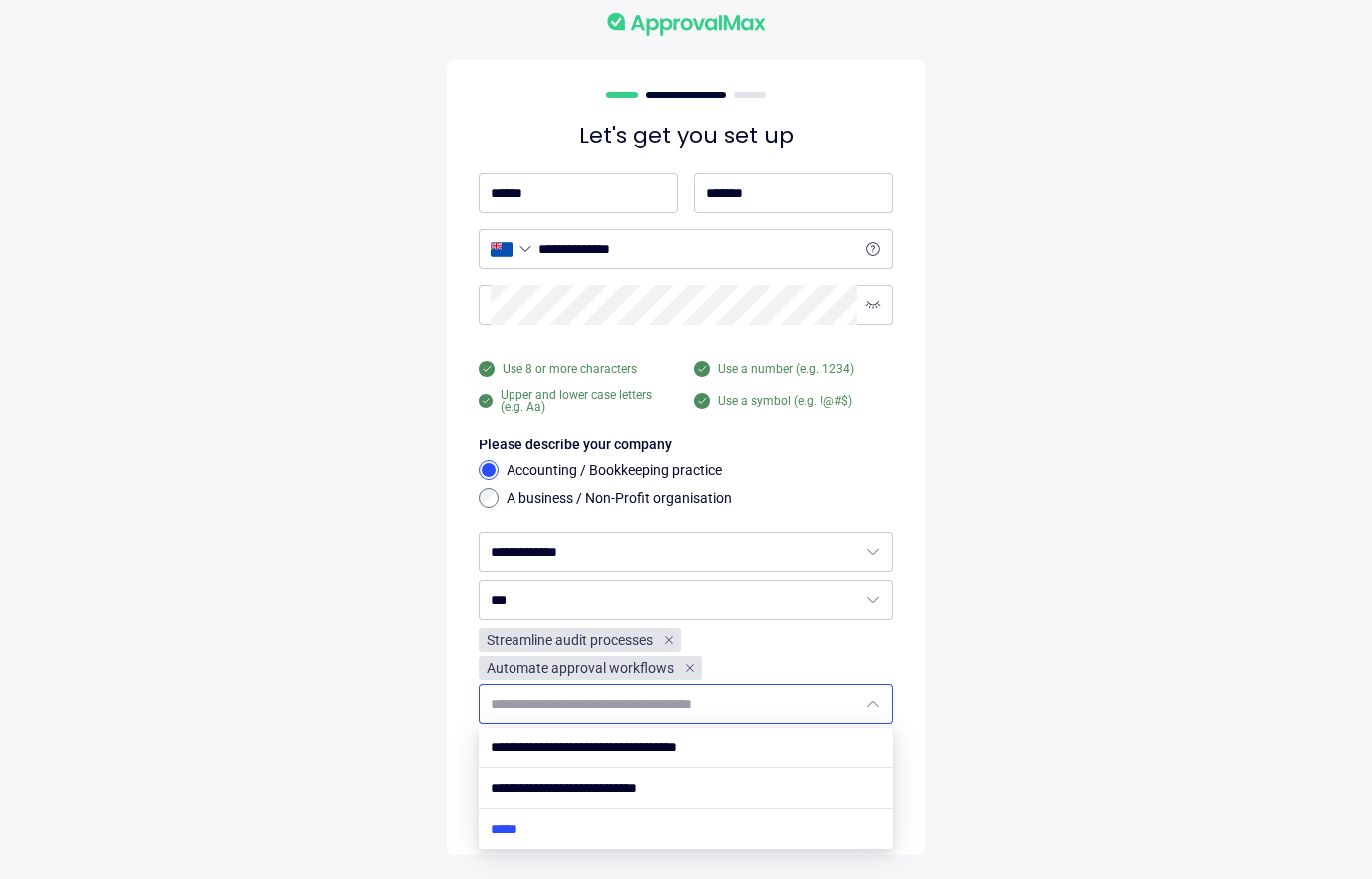 click at bounding box center (686, 829) 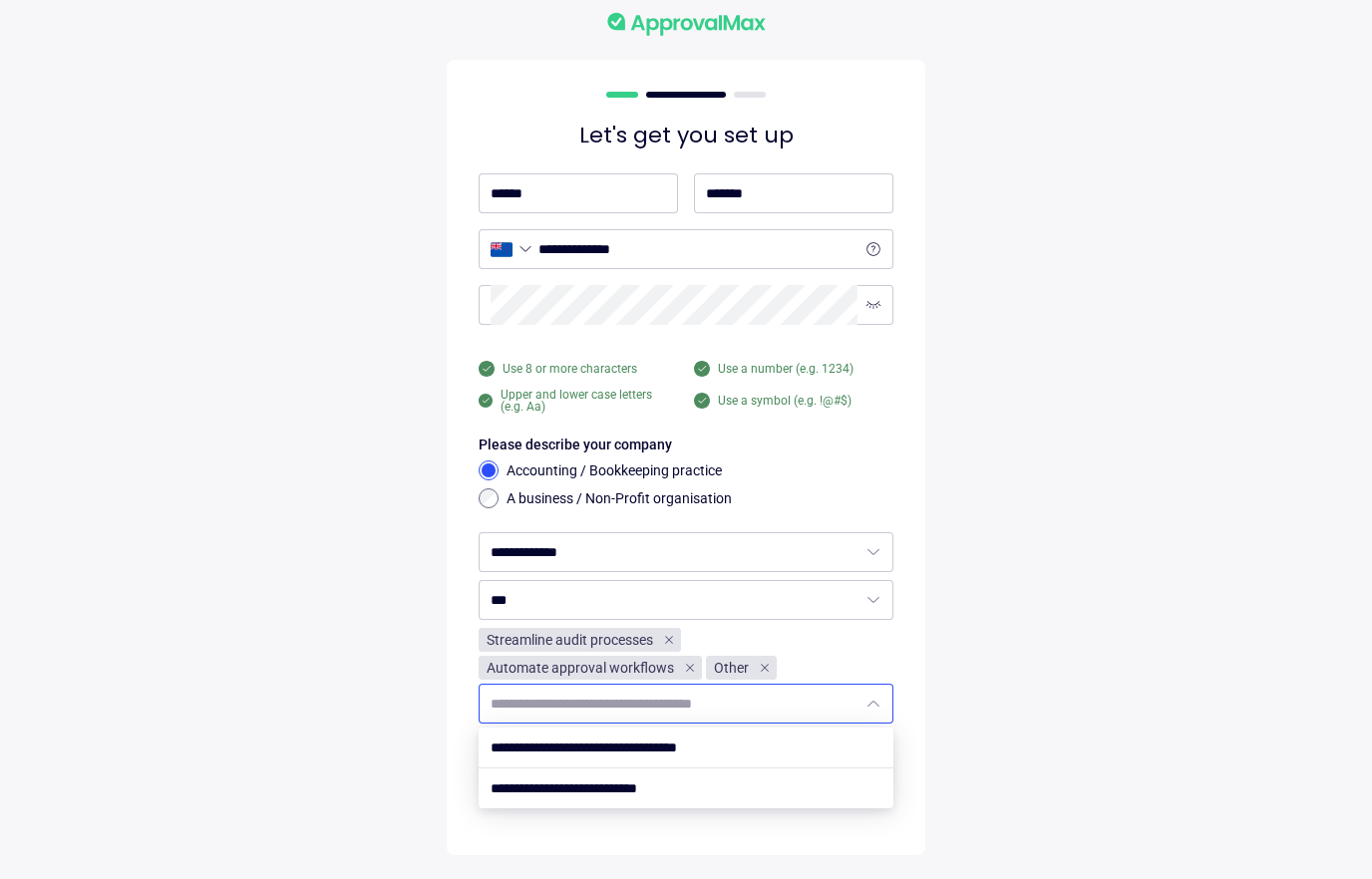 click on "**********" at bounding box center [686, 434] 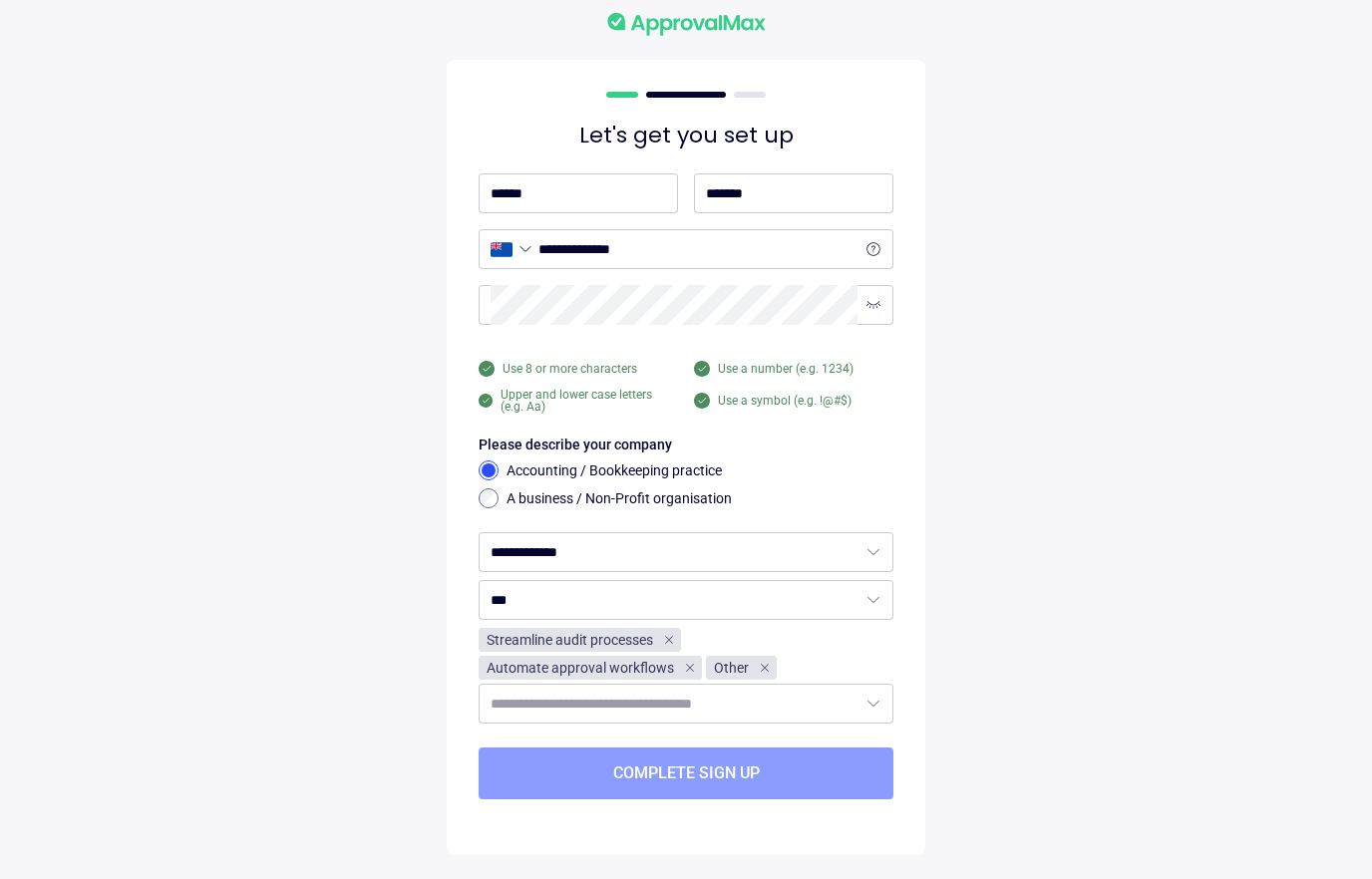 click on "Complete sign up" at bounding box center [686, 773] 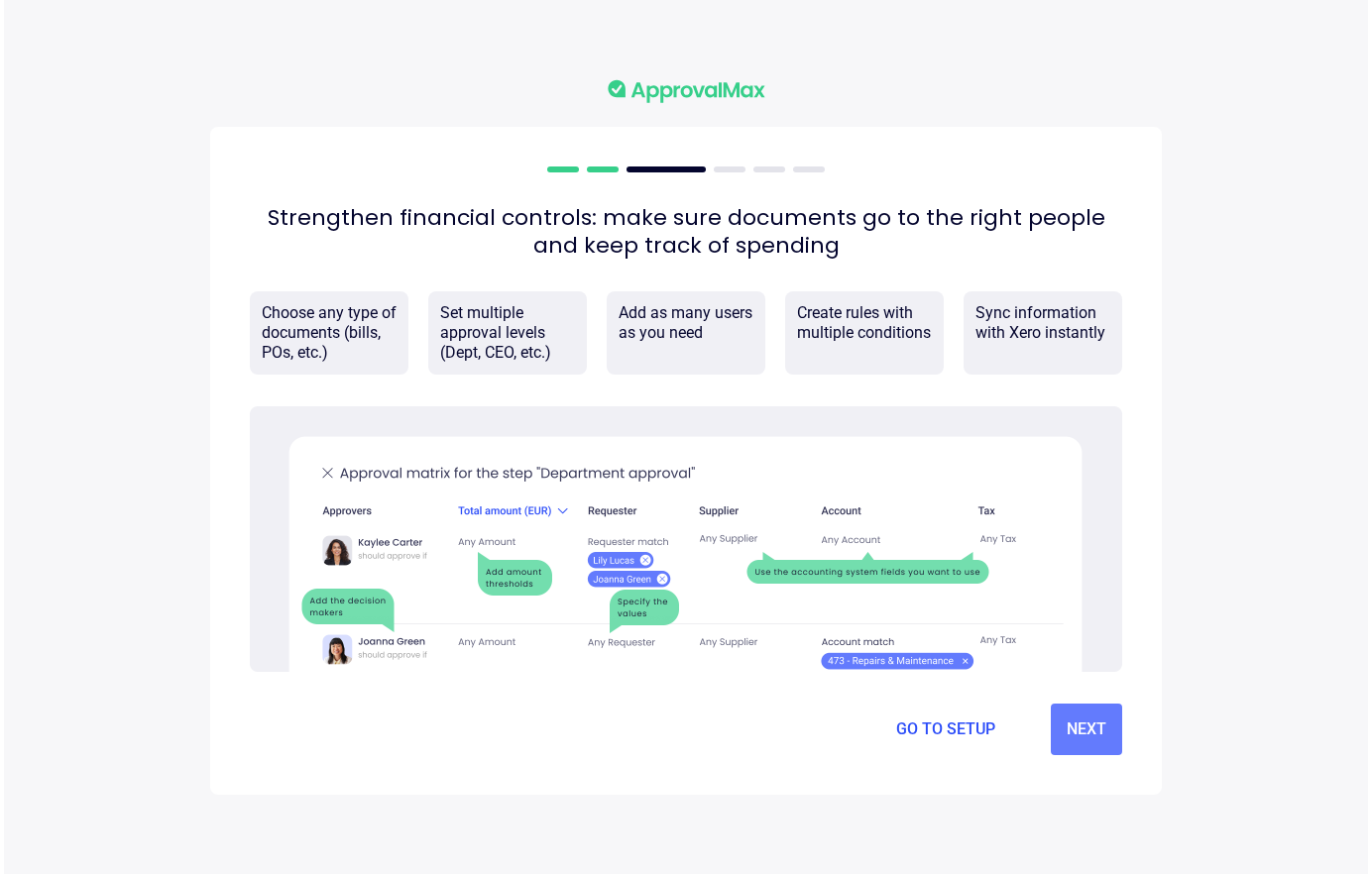 scroll, scrollTop: 0, scrollLeft: 0, axis: both 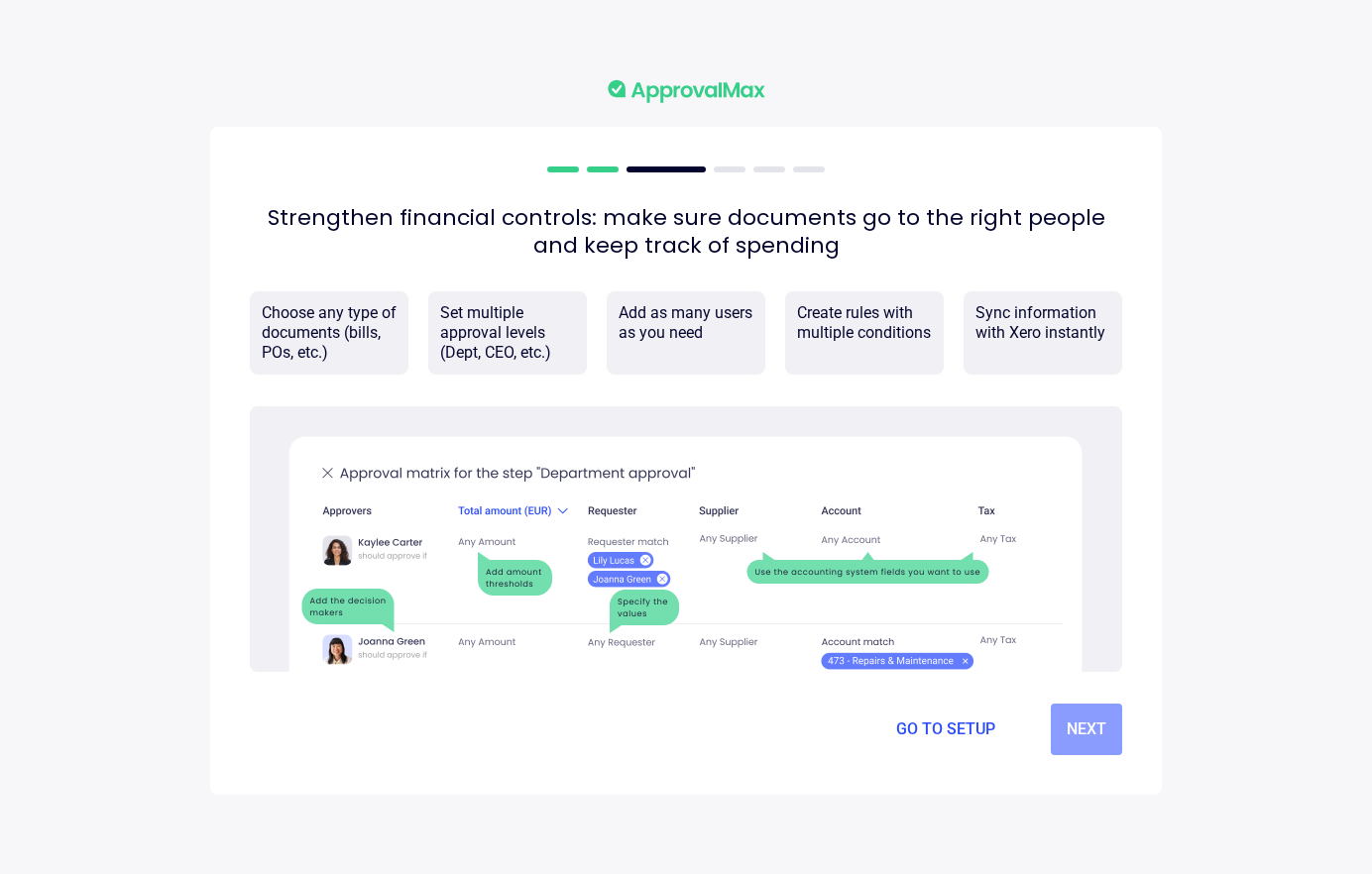 click on "Next" at bounding box center [1086, 729] 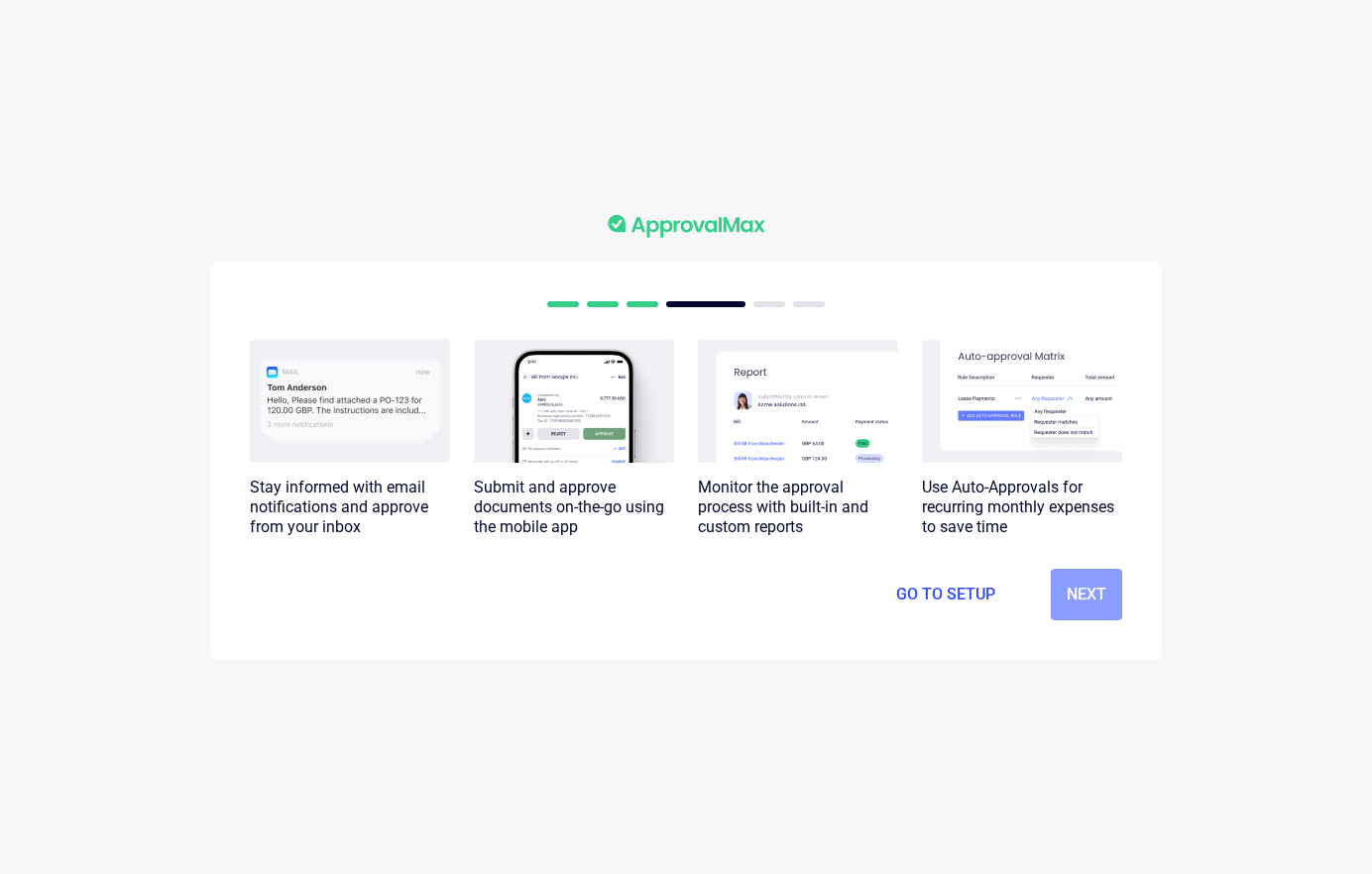 click on "Next" at bounding box center (1086, 595) 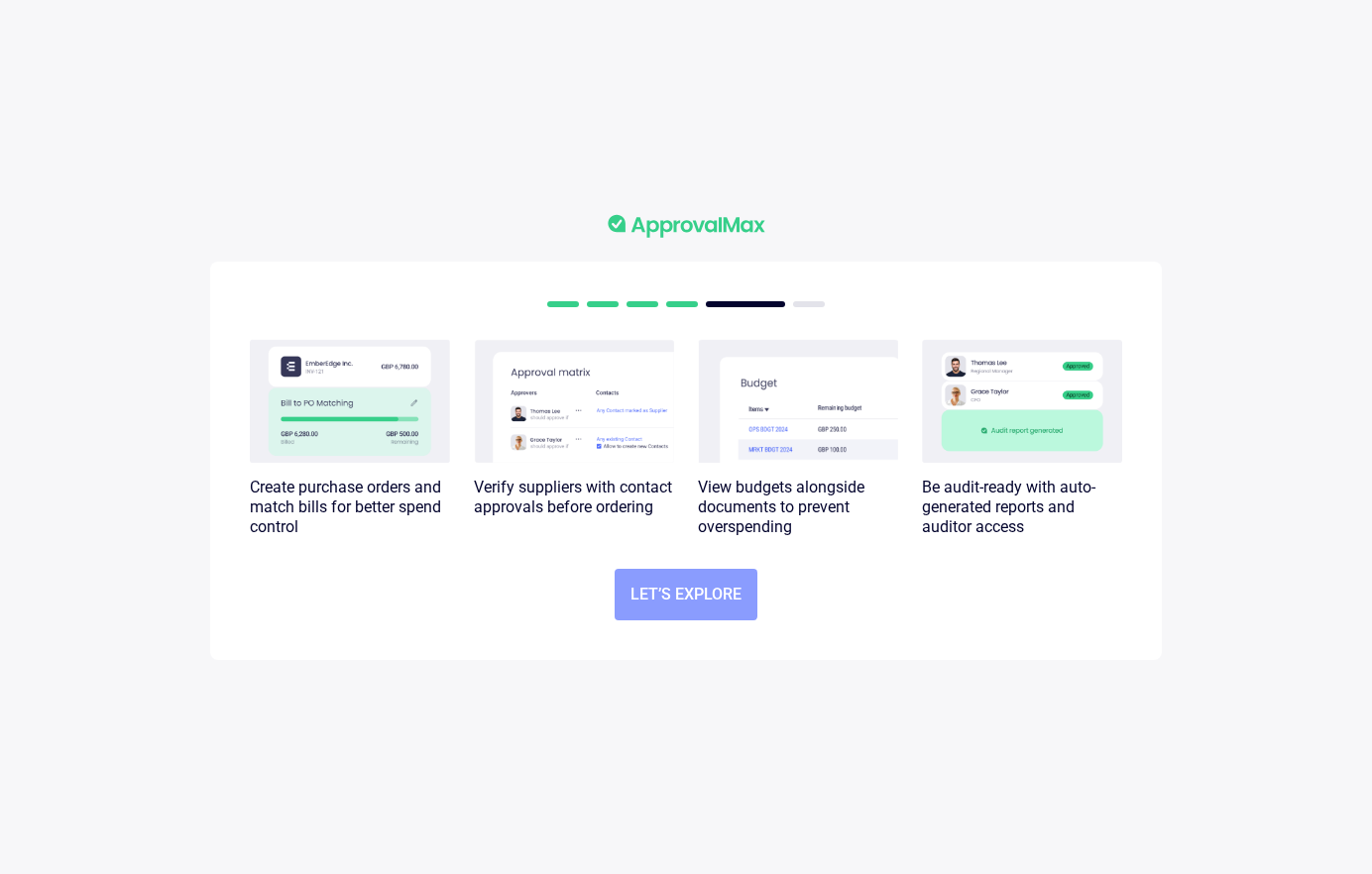 click on "Let’s explore" at bounding box center [686, 595] 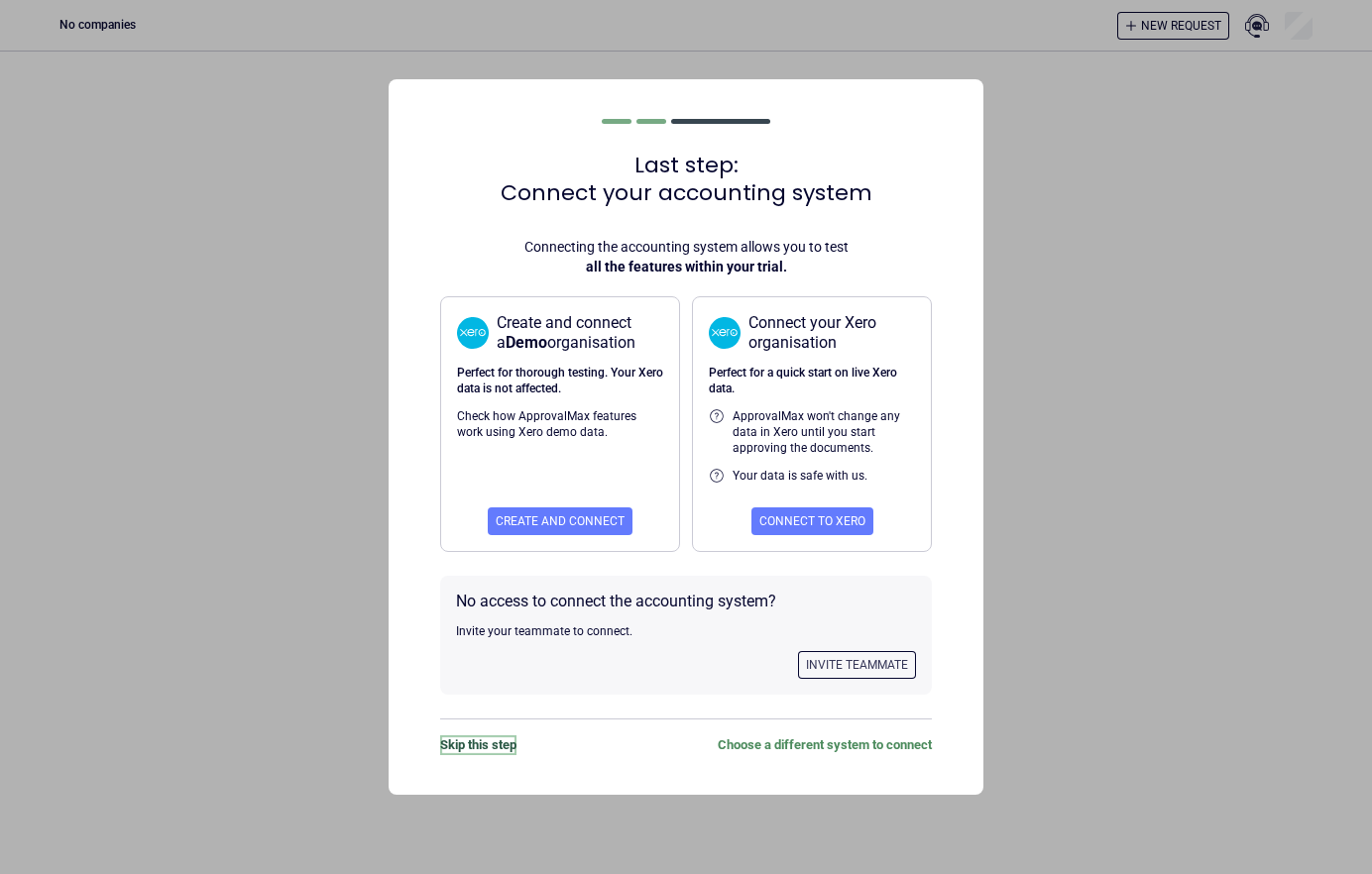 click on "Skip this step" at bounding box center (478, 745) 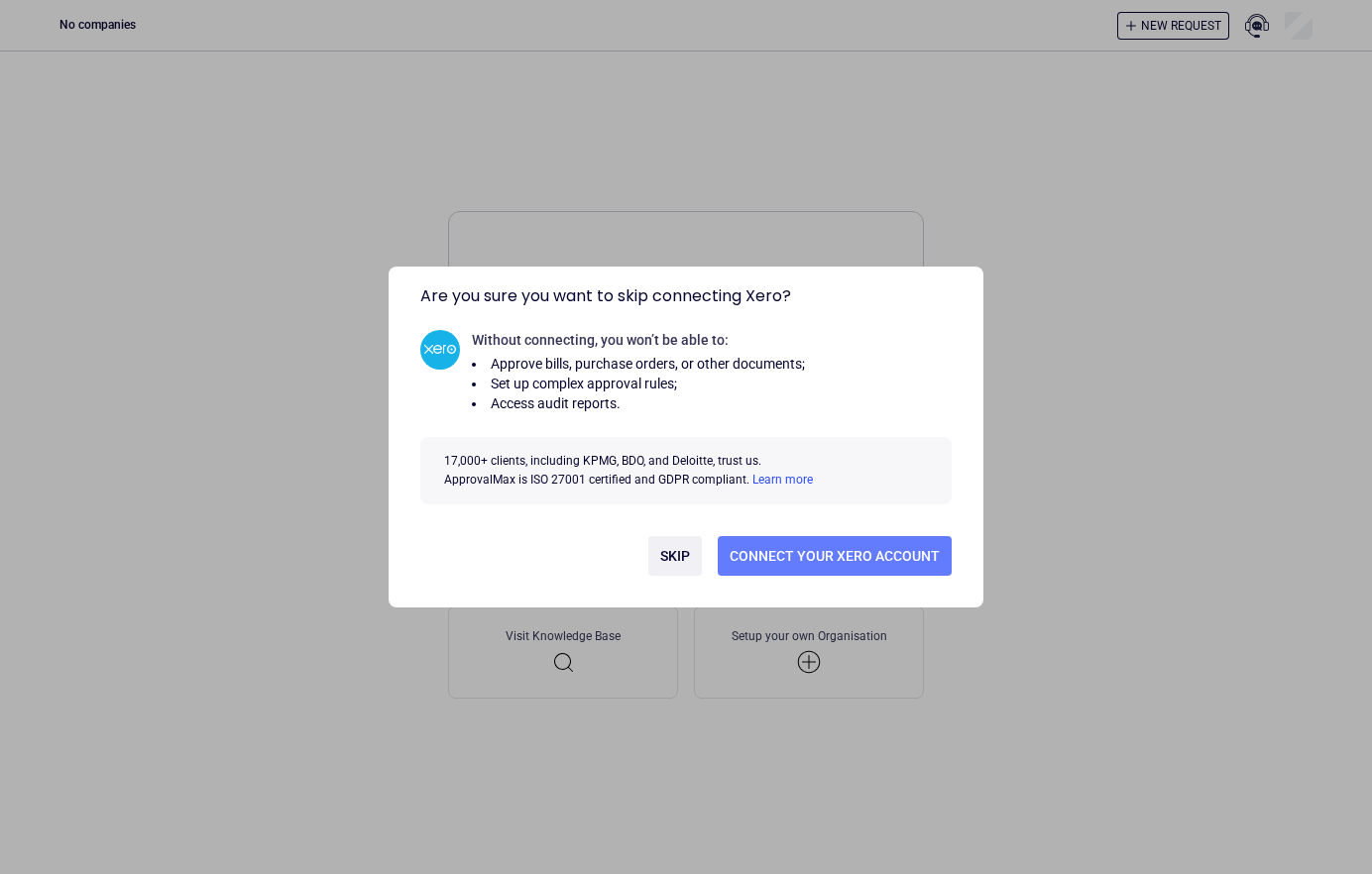 click on "Skip" at bounding box center (675, 556) 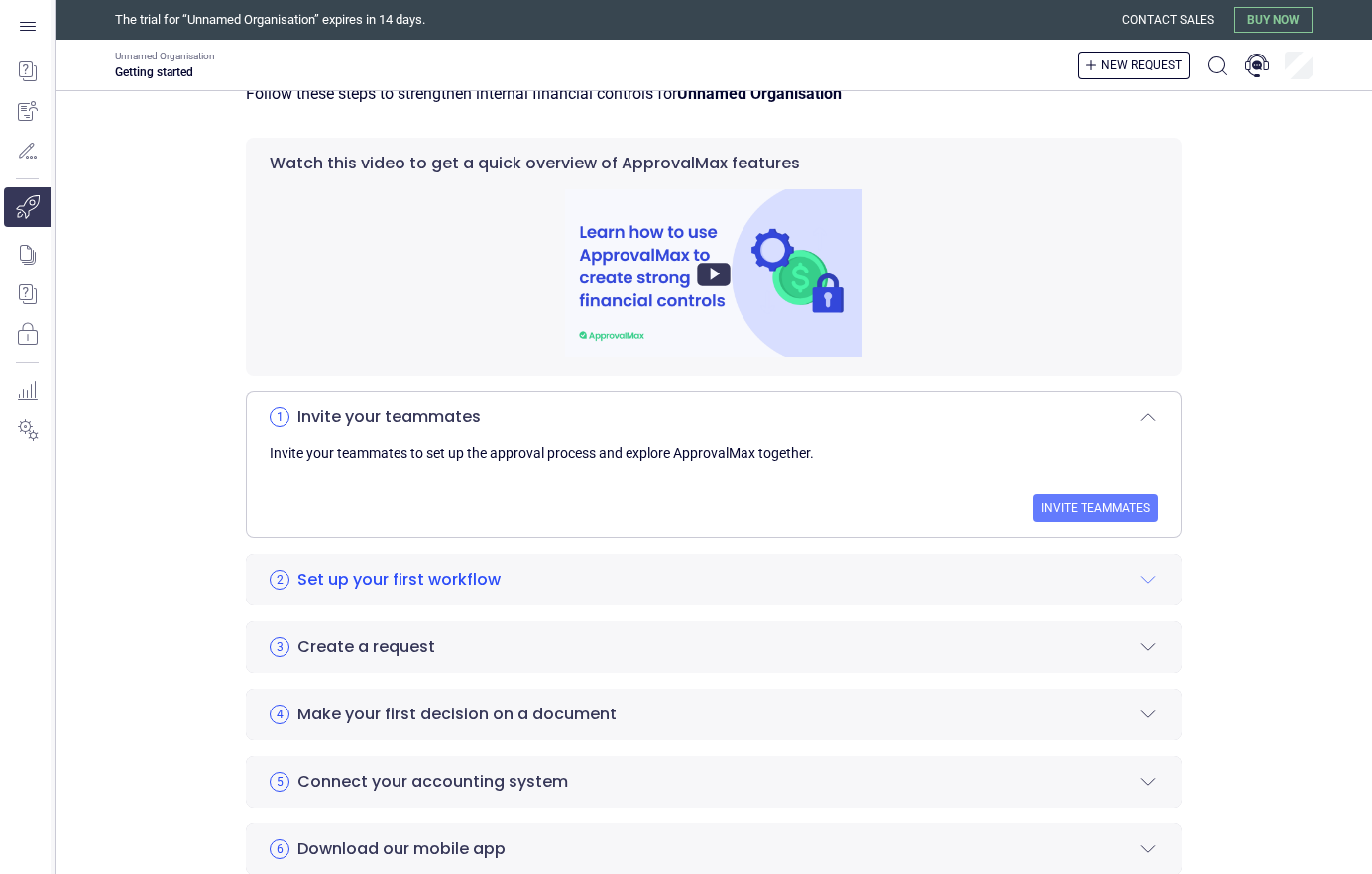 scroll, scrollTop: 177, scrollLeft: 0, axis: vertical 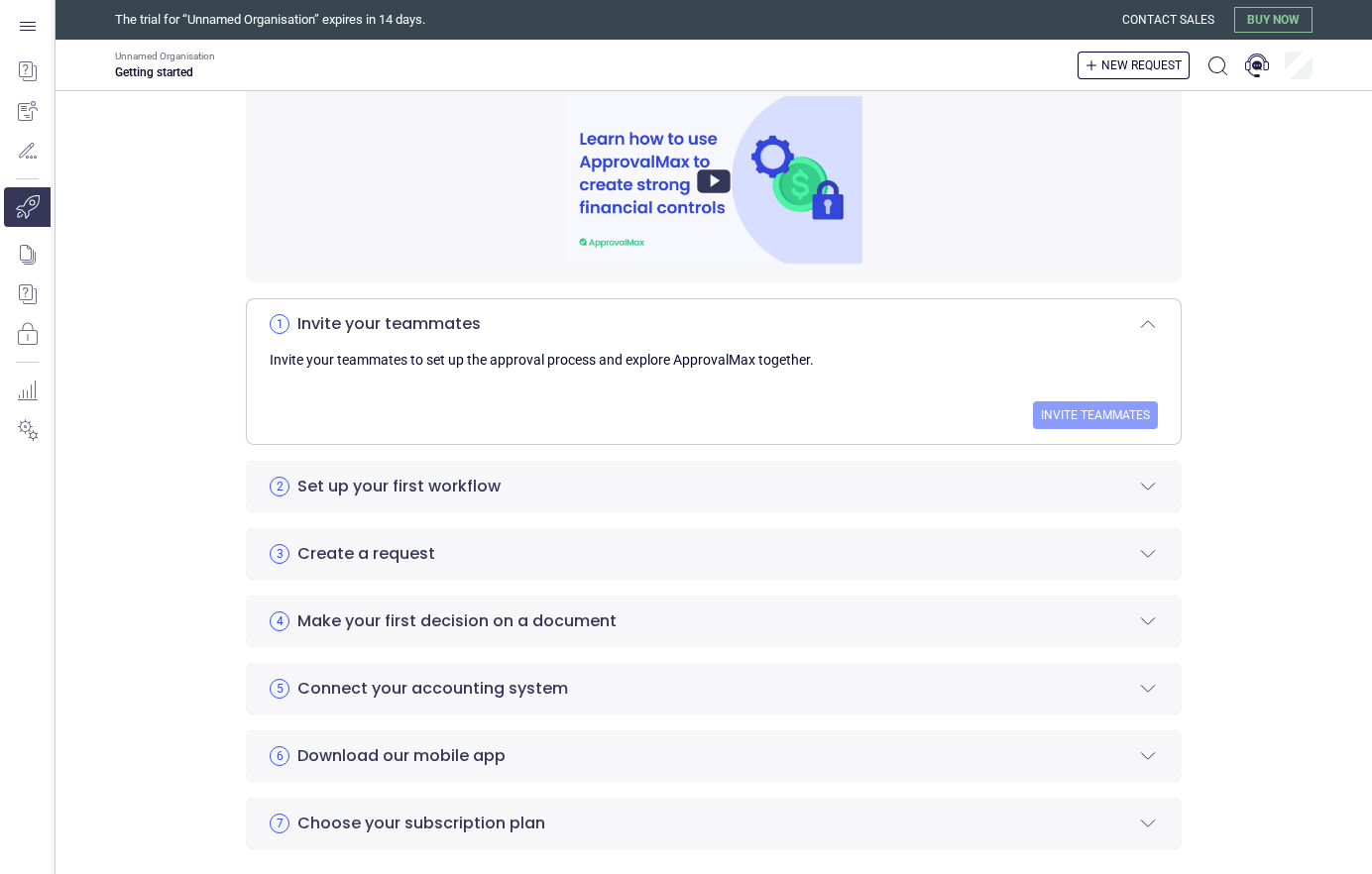 click on "Invite teammates" at bounding box center (1095, 415) 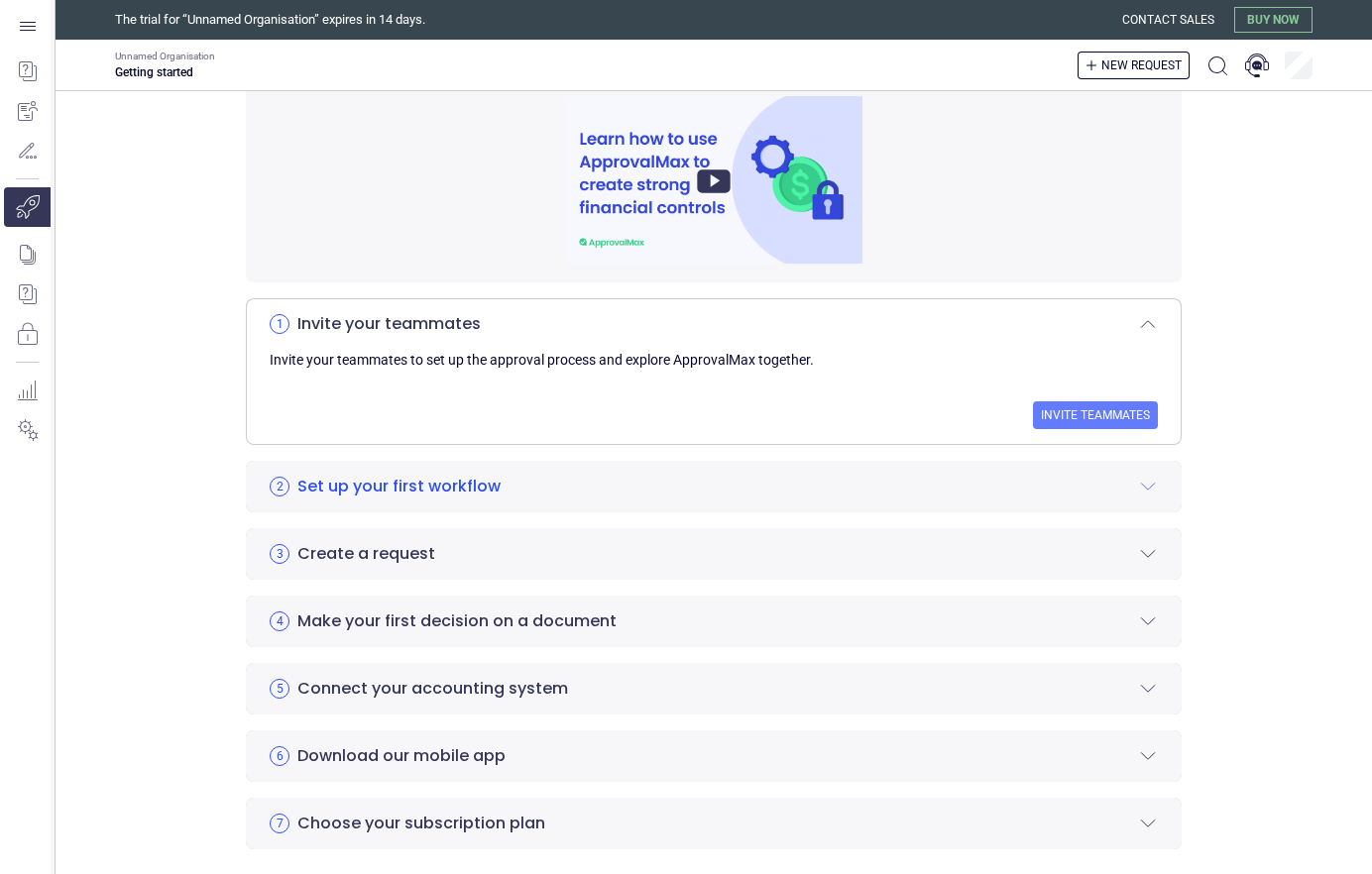click on "Set up your first workflow" at bounding box center [399, 487] 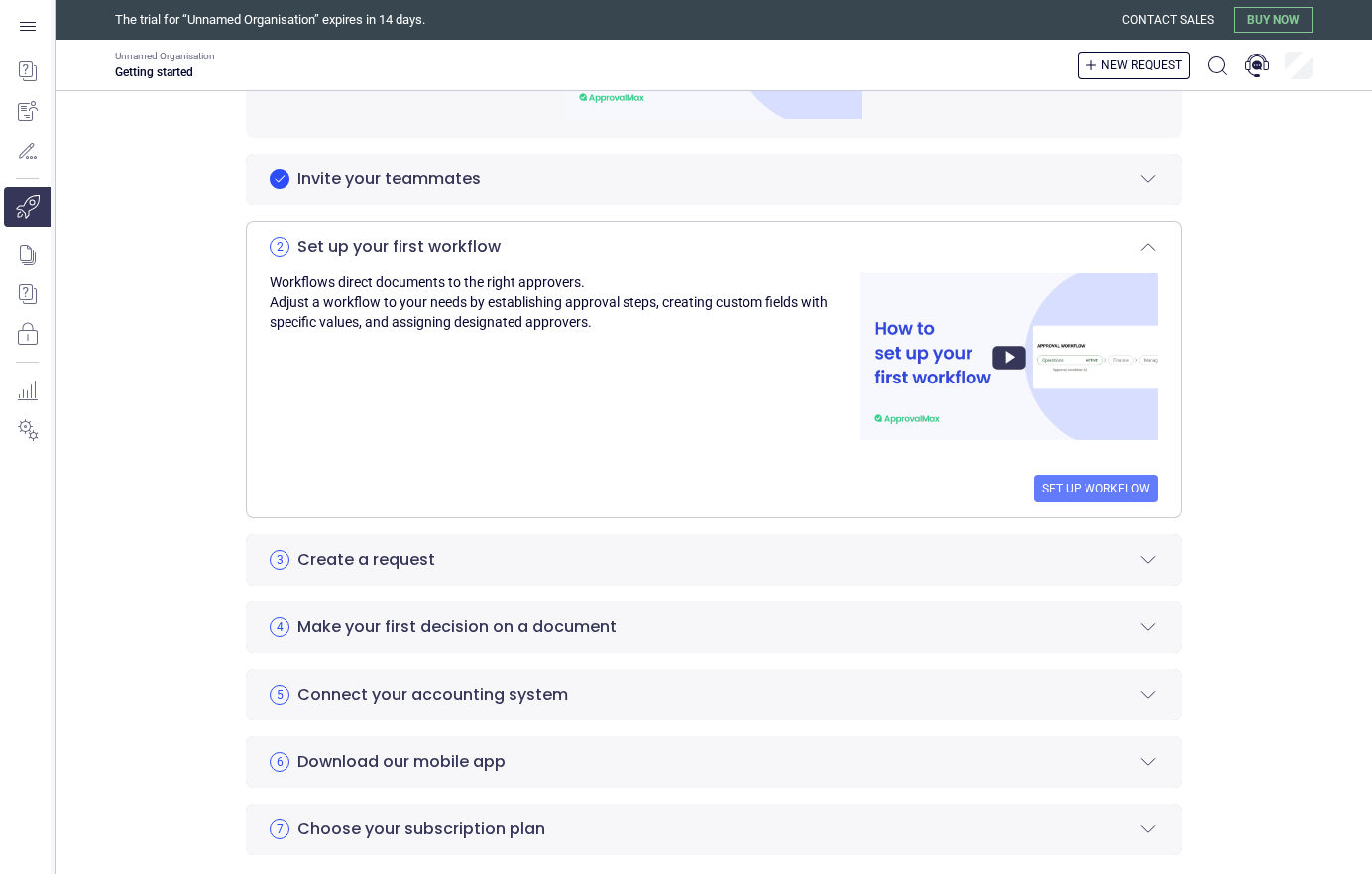 scroll, scrollTop: 326, scrollLeft: 0, axis: vertical 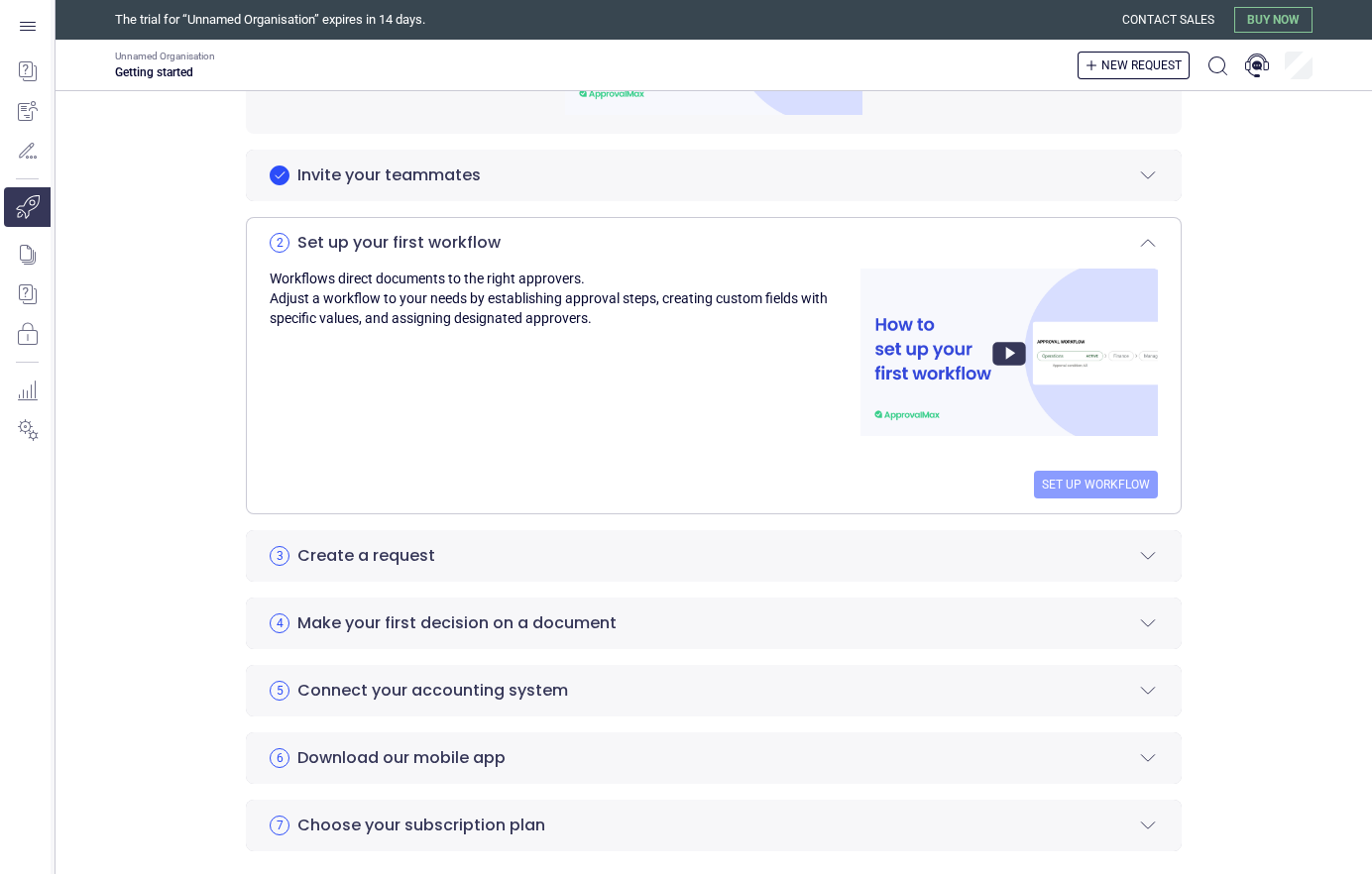 click on "Set up workflow" at bounding box center [1095, 485] 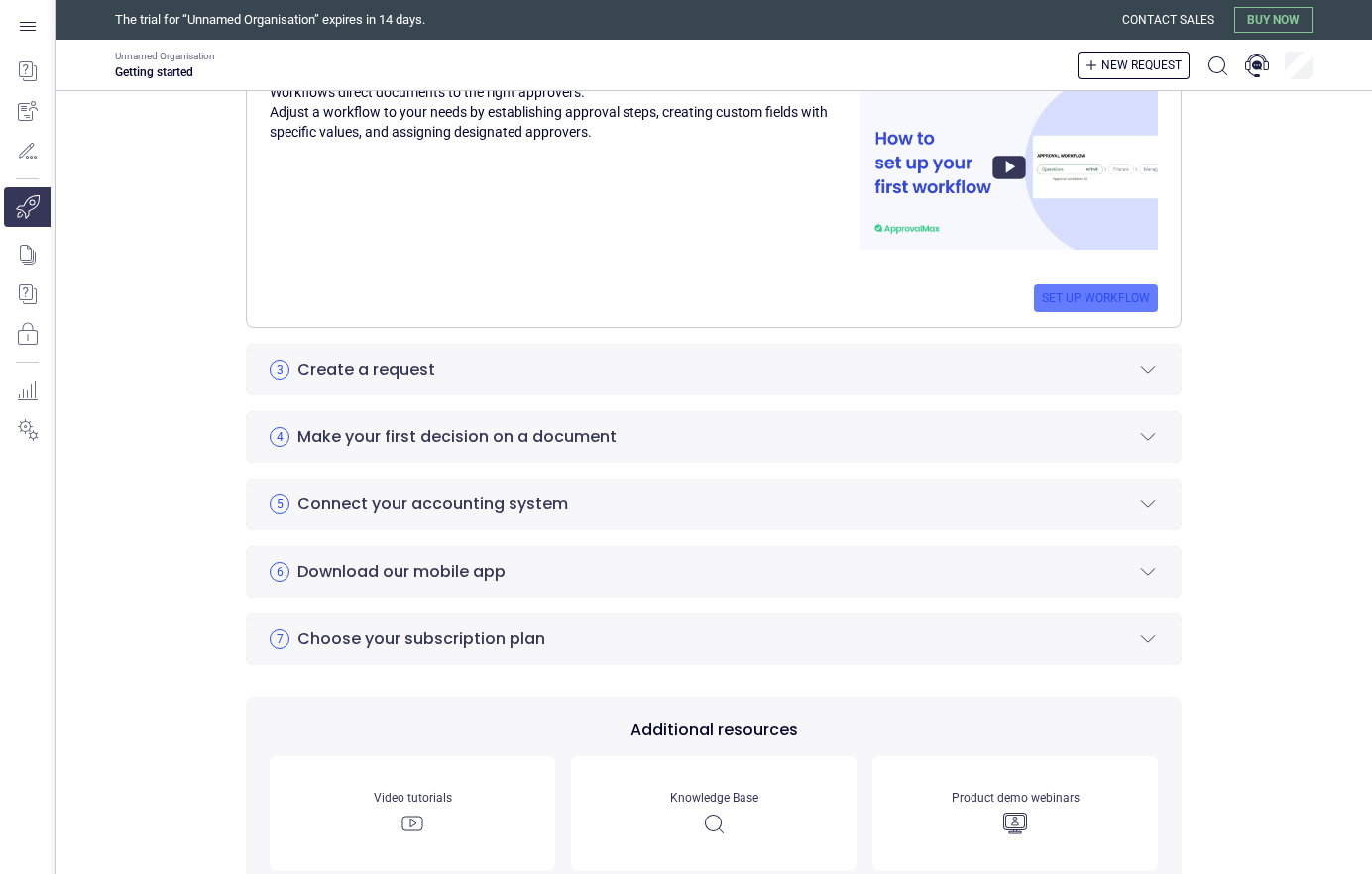scroll, scrollTop: 528, scrollLeft: 0, axis: vertical 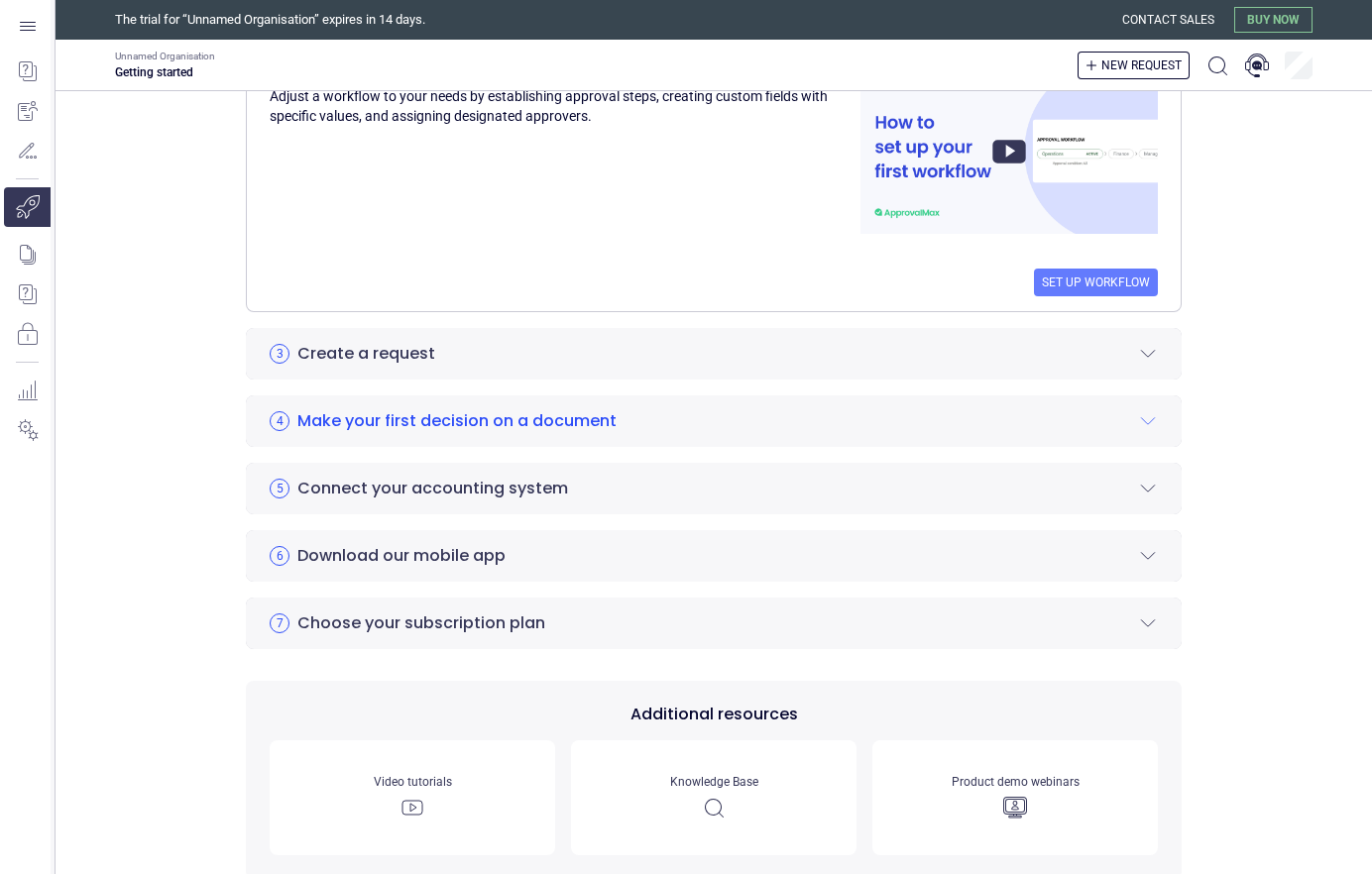 click on "Make your first decision on a document" at bounding box center (457, 421) 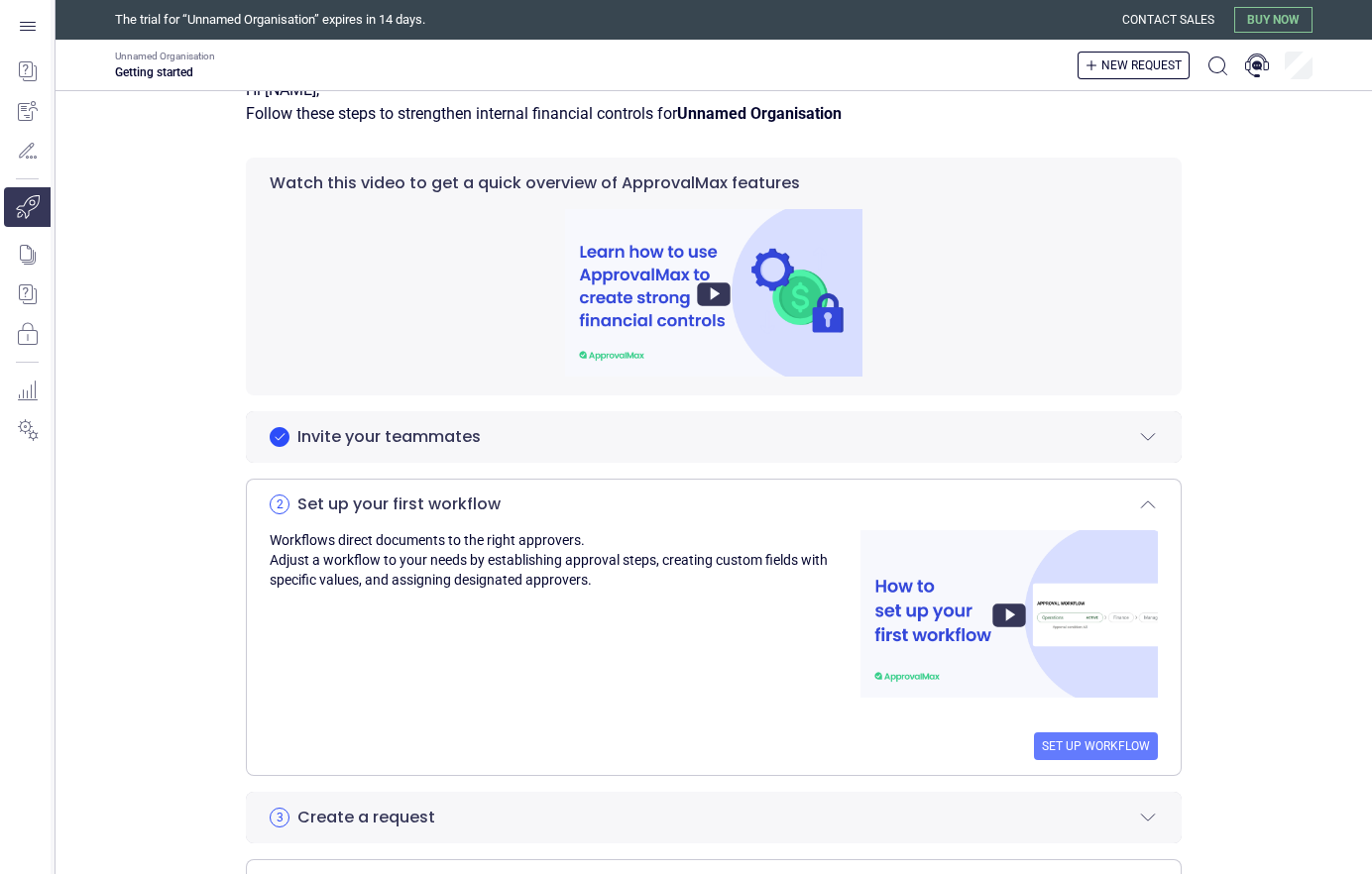 scroll, scrollTop: 172, scrollLeft: 0, axis: vertical 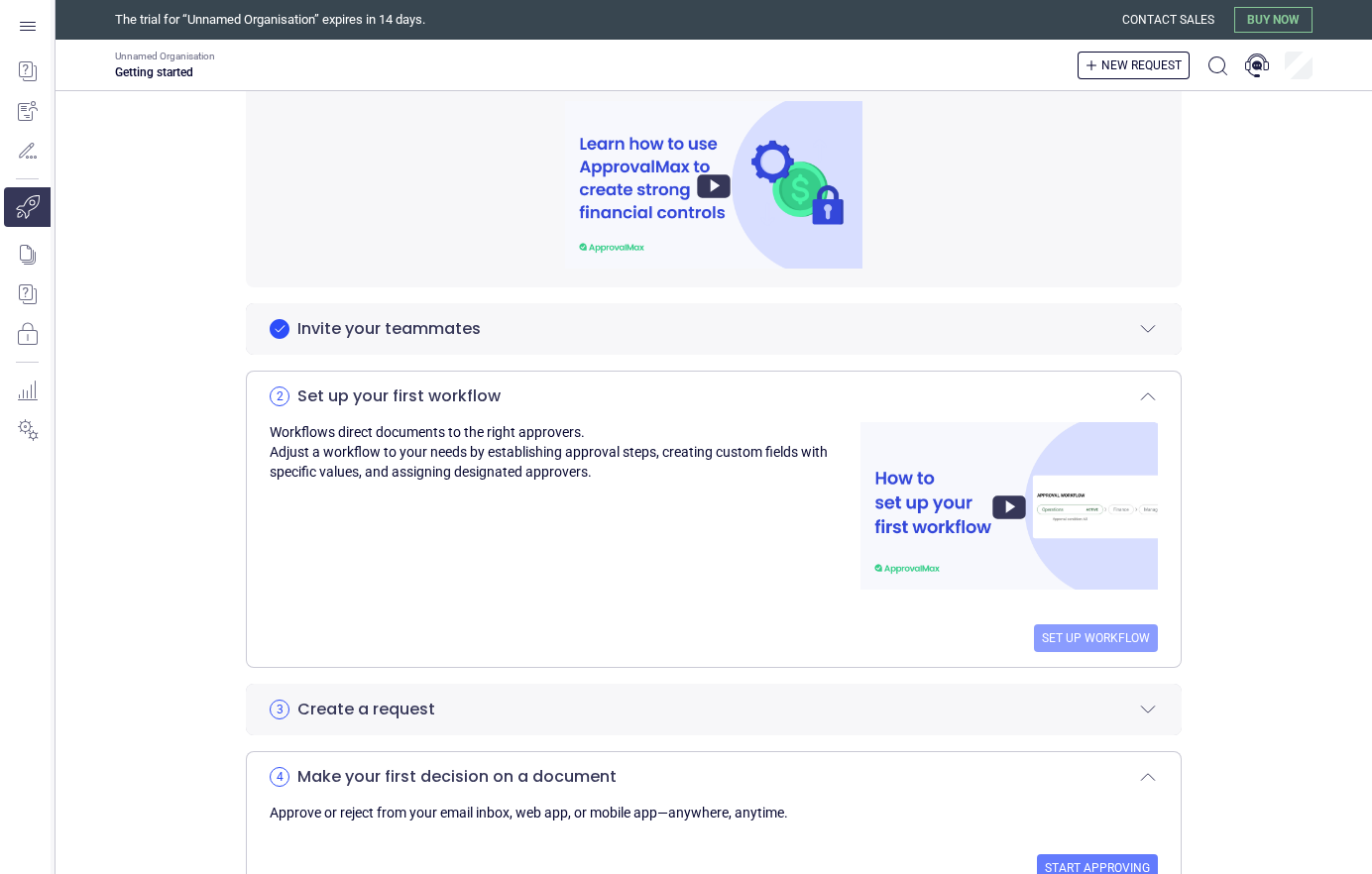 click on "Set up workflow" at bounding box center [1095, 638] 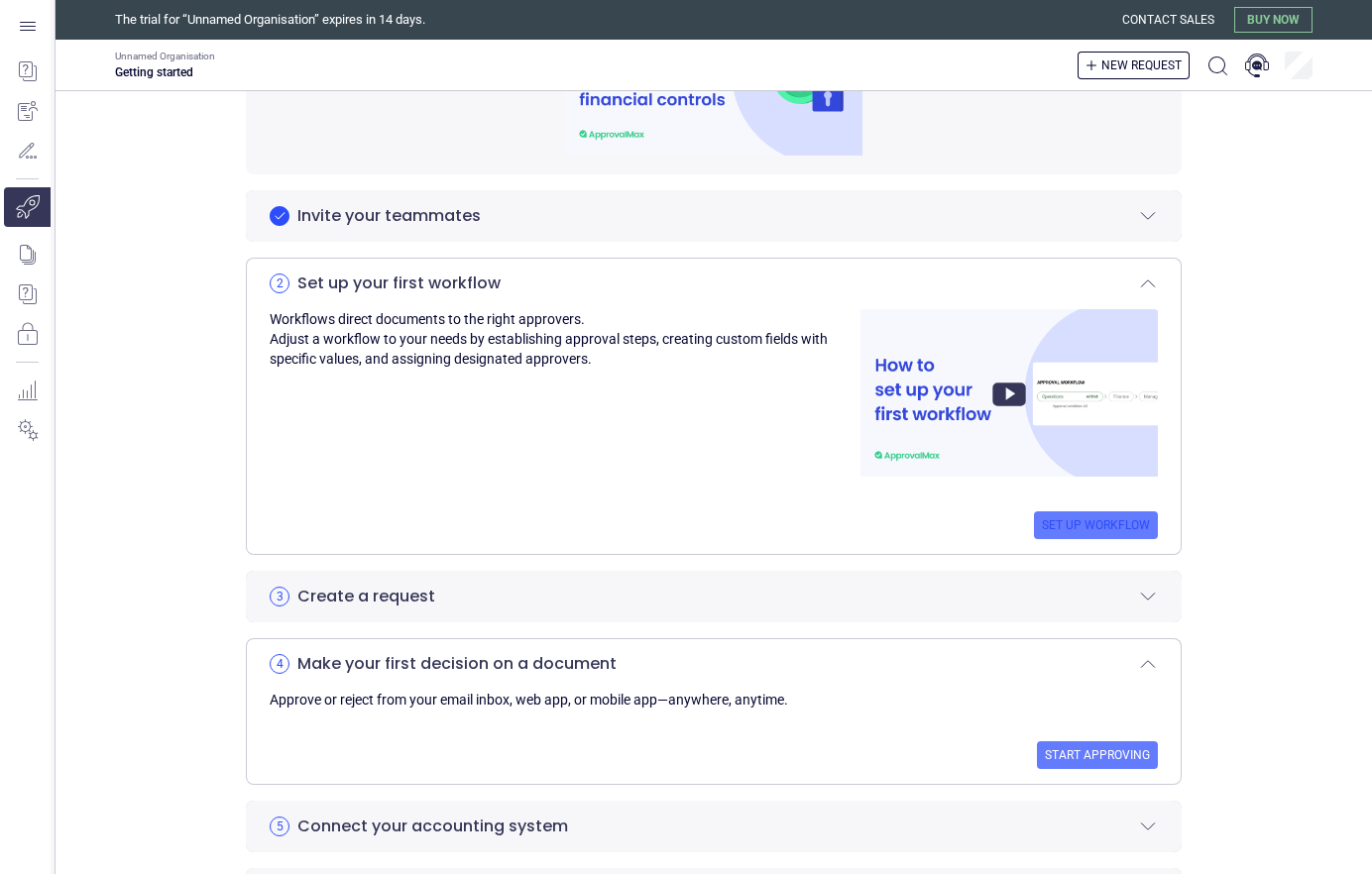 scroll, scrollTop: 297, scrollLeft: 0, axis: vertical 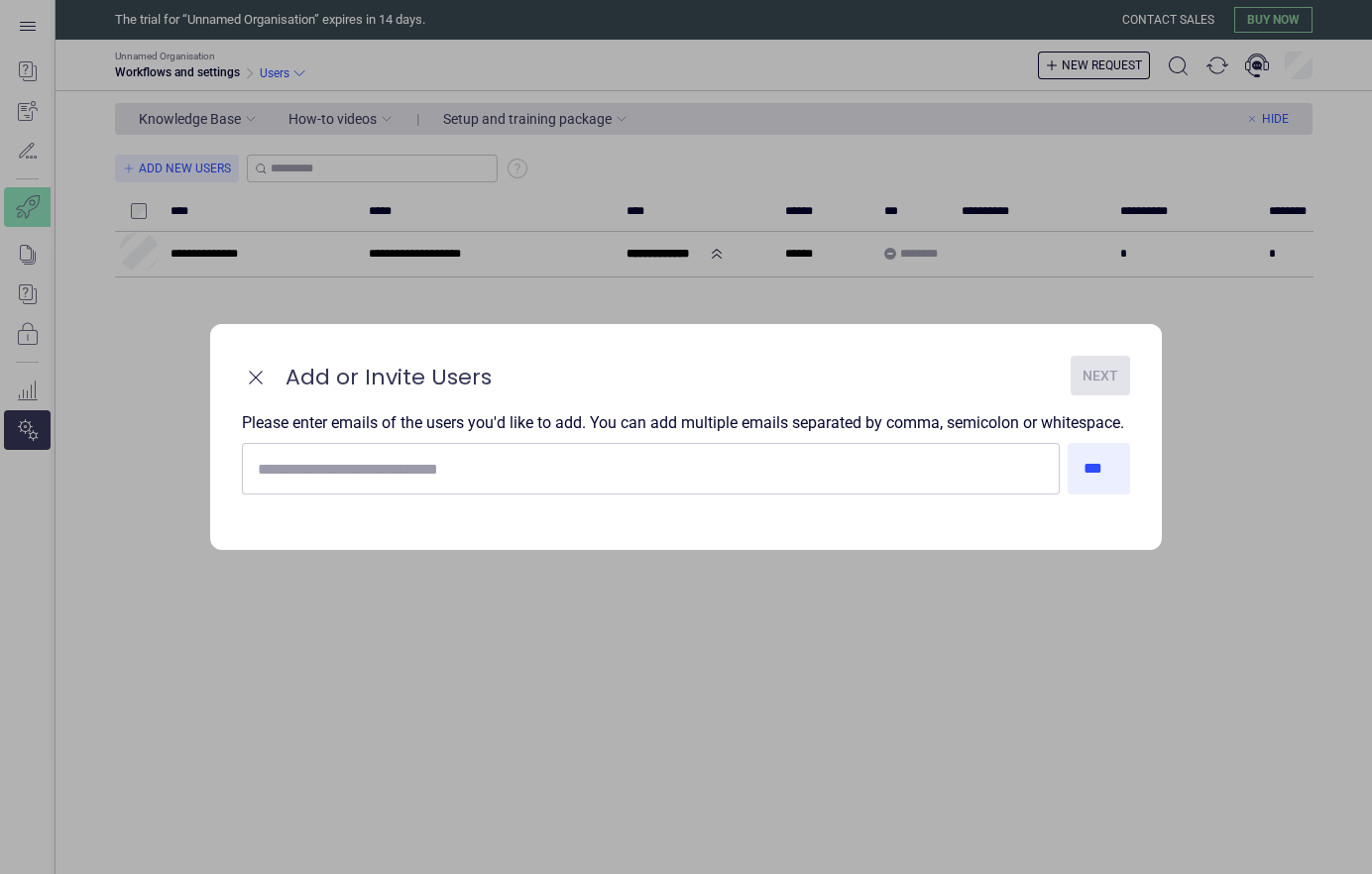 click at bounding box center (650, 469) 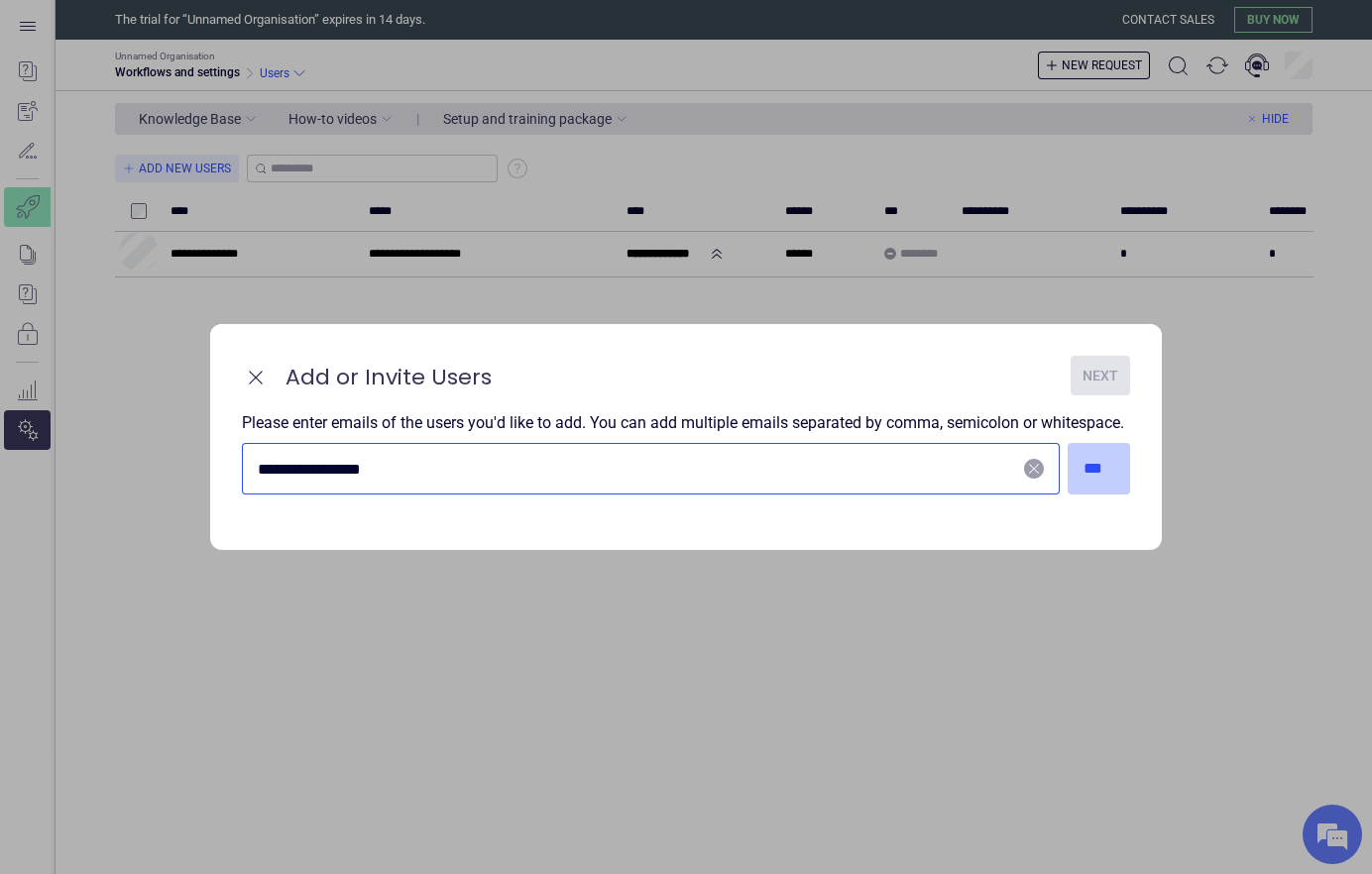 type on "**********" 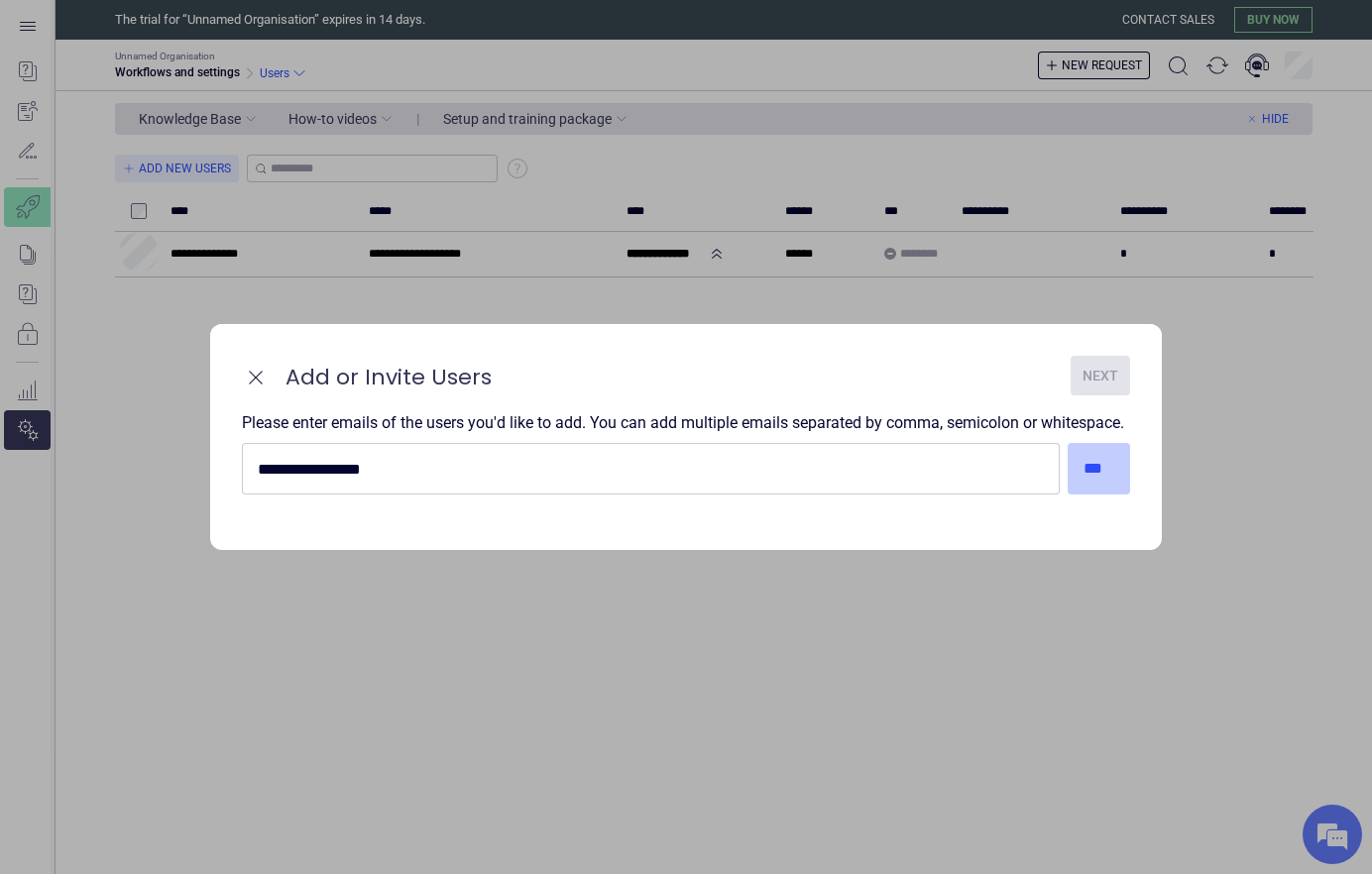 click on "***" at bounding box center [1099, 469] 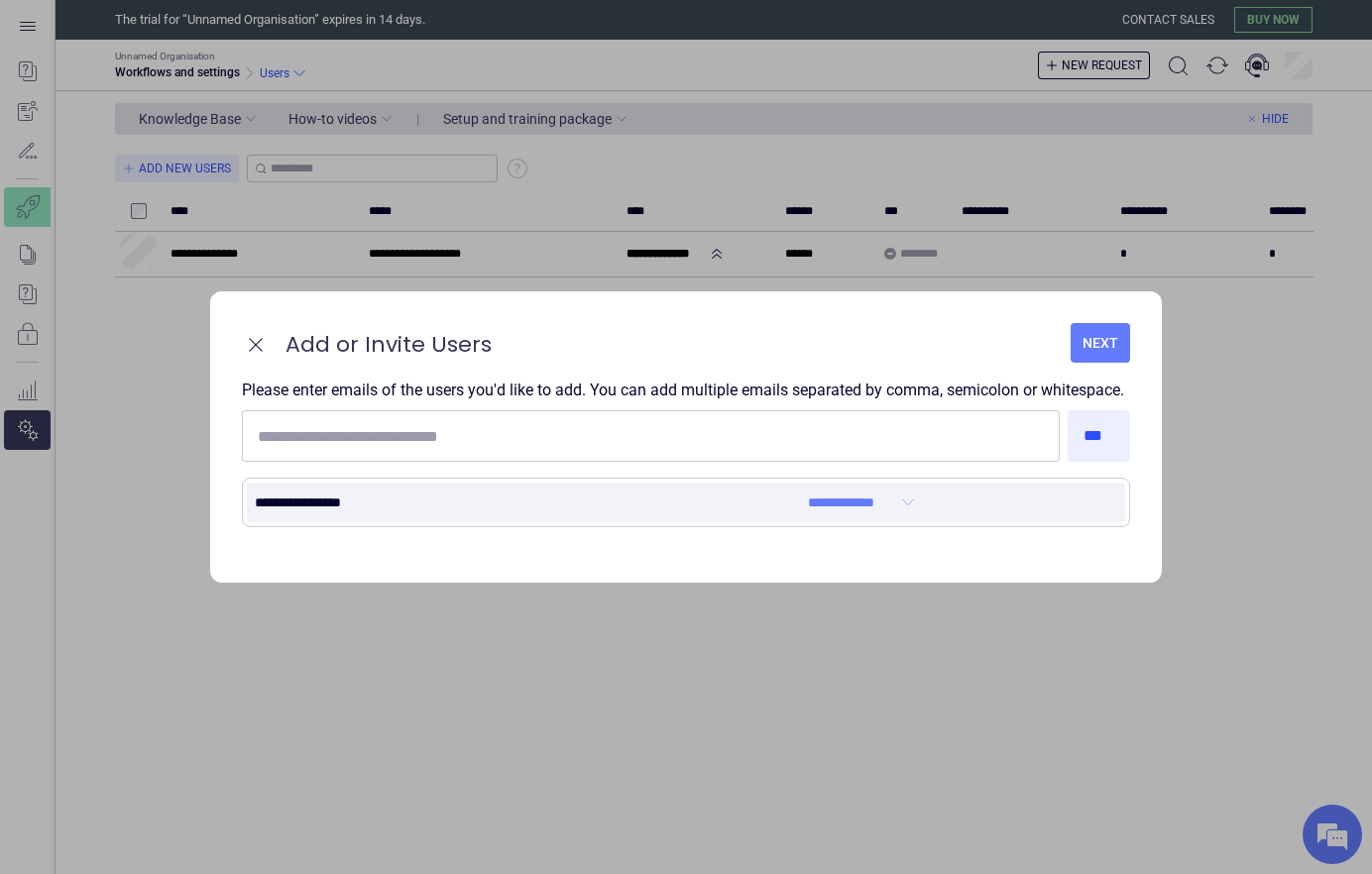 scroll, scrollTop: 0, scrollLeft: 0, axis: both 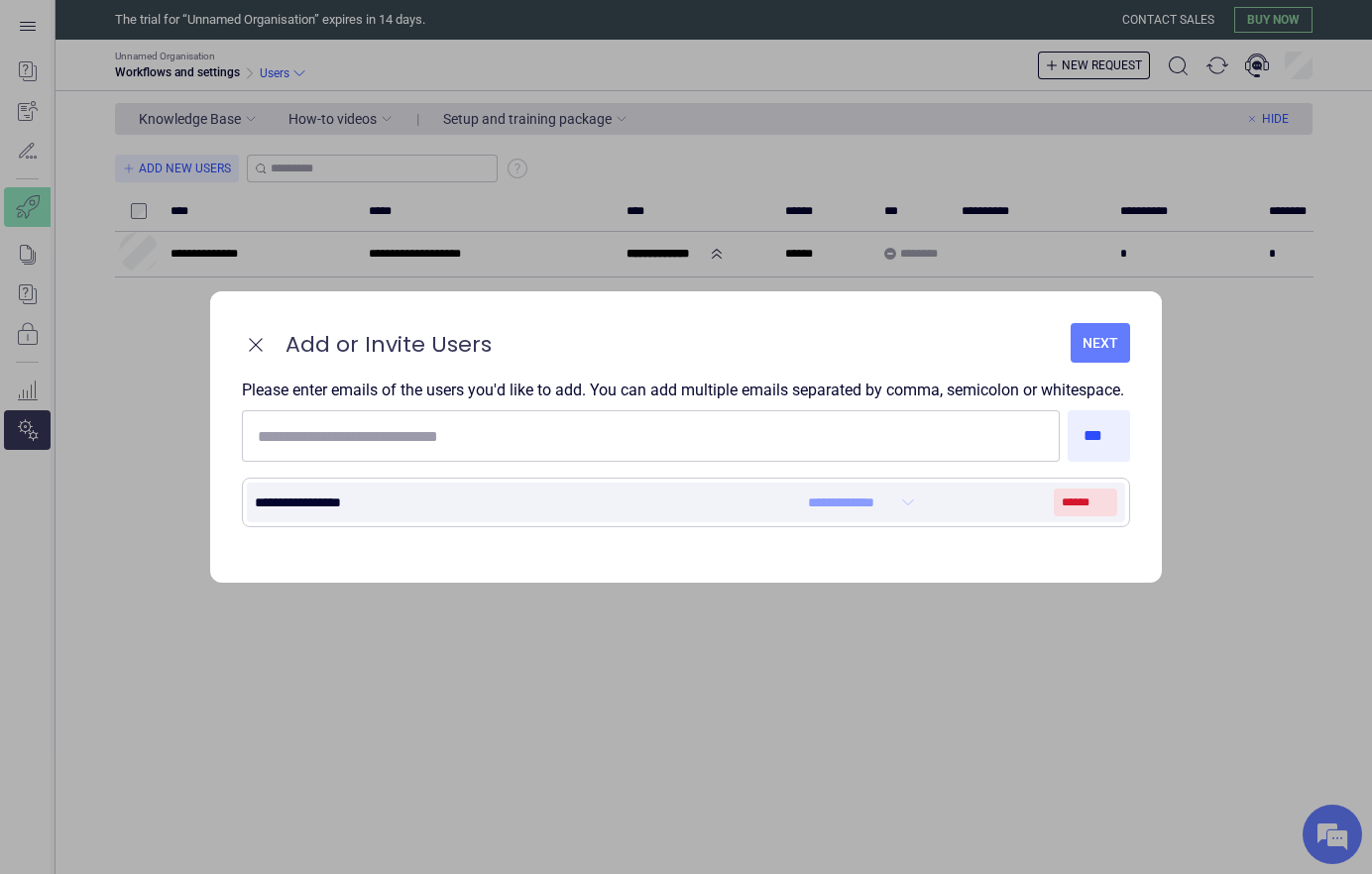 click on "**********" at bounding box center (861, 502) 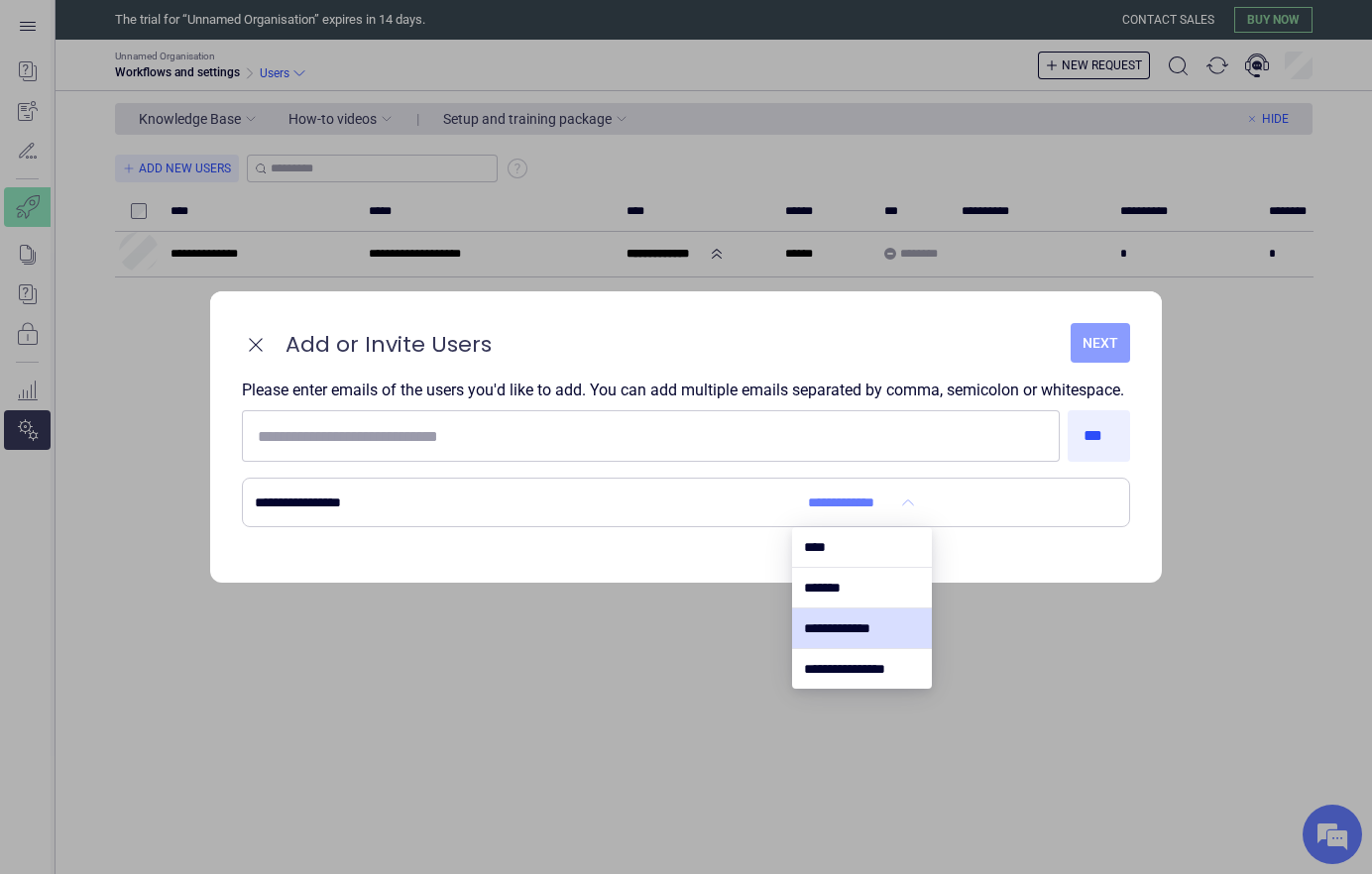 click on "Next" at bounding box center [1100, 343] 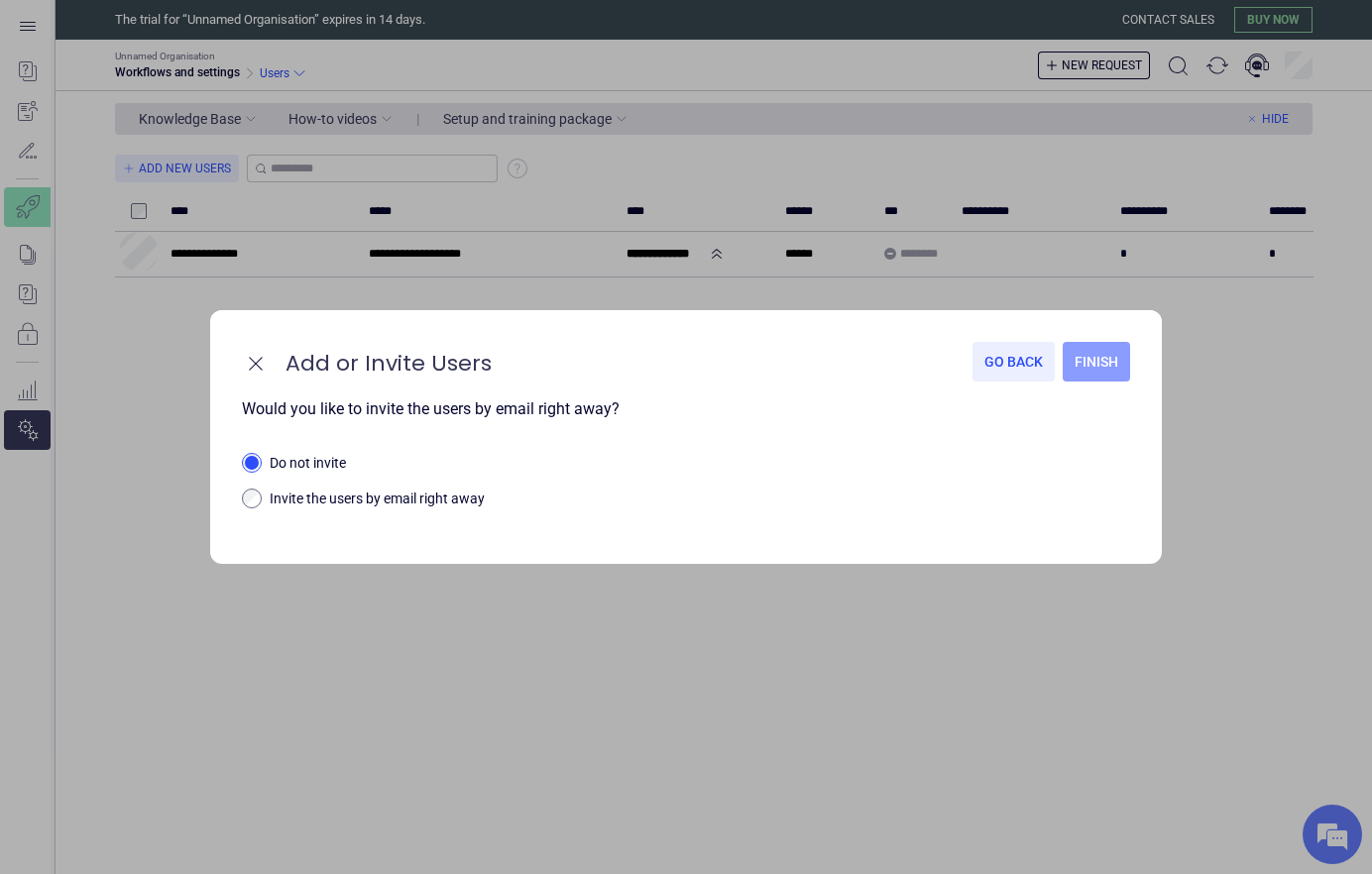 click on "Finish" at bounding box center (1096, 362) 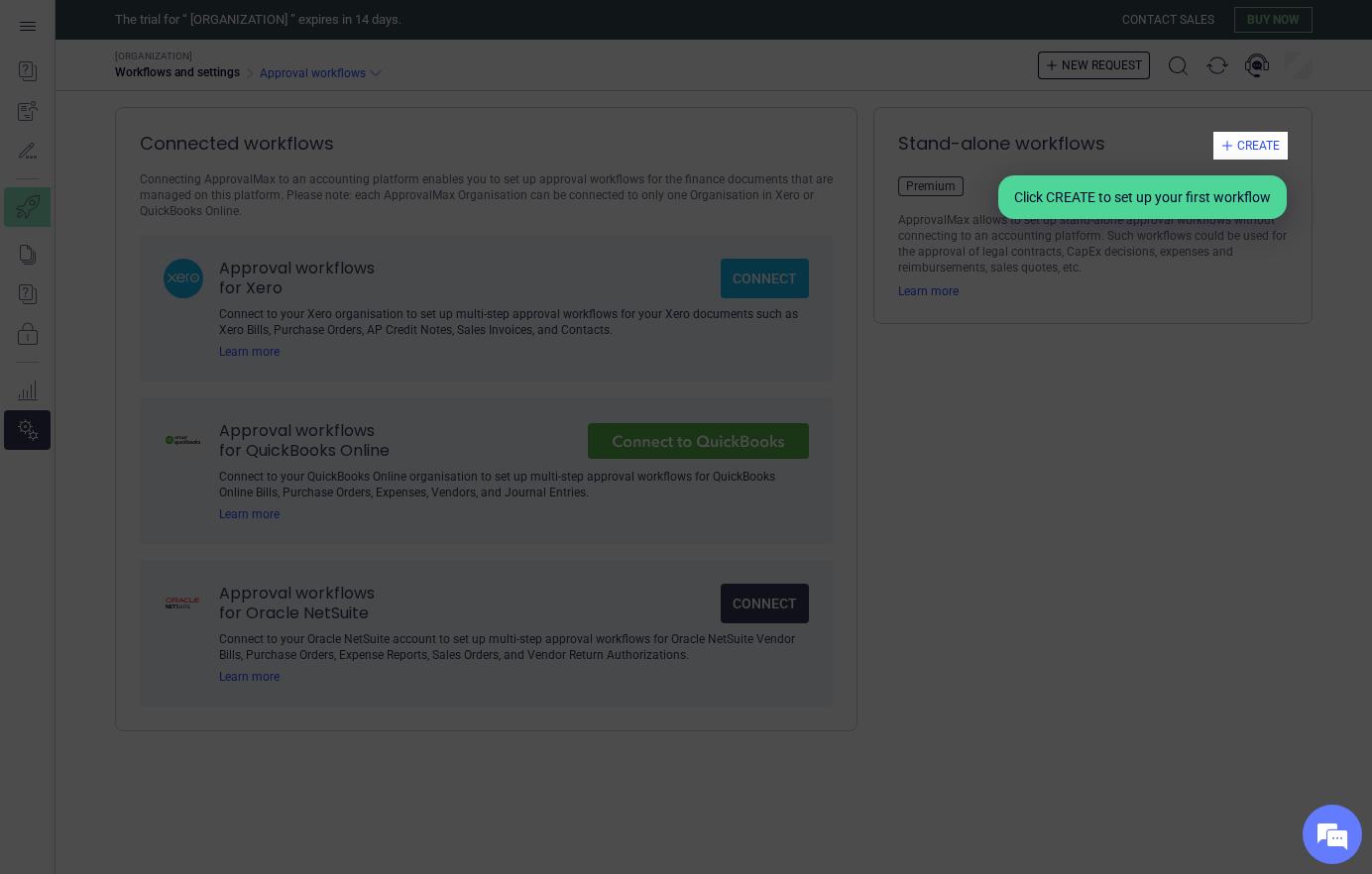 scroll, scrollTop: 0, scrollLeft: 0, axis: both 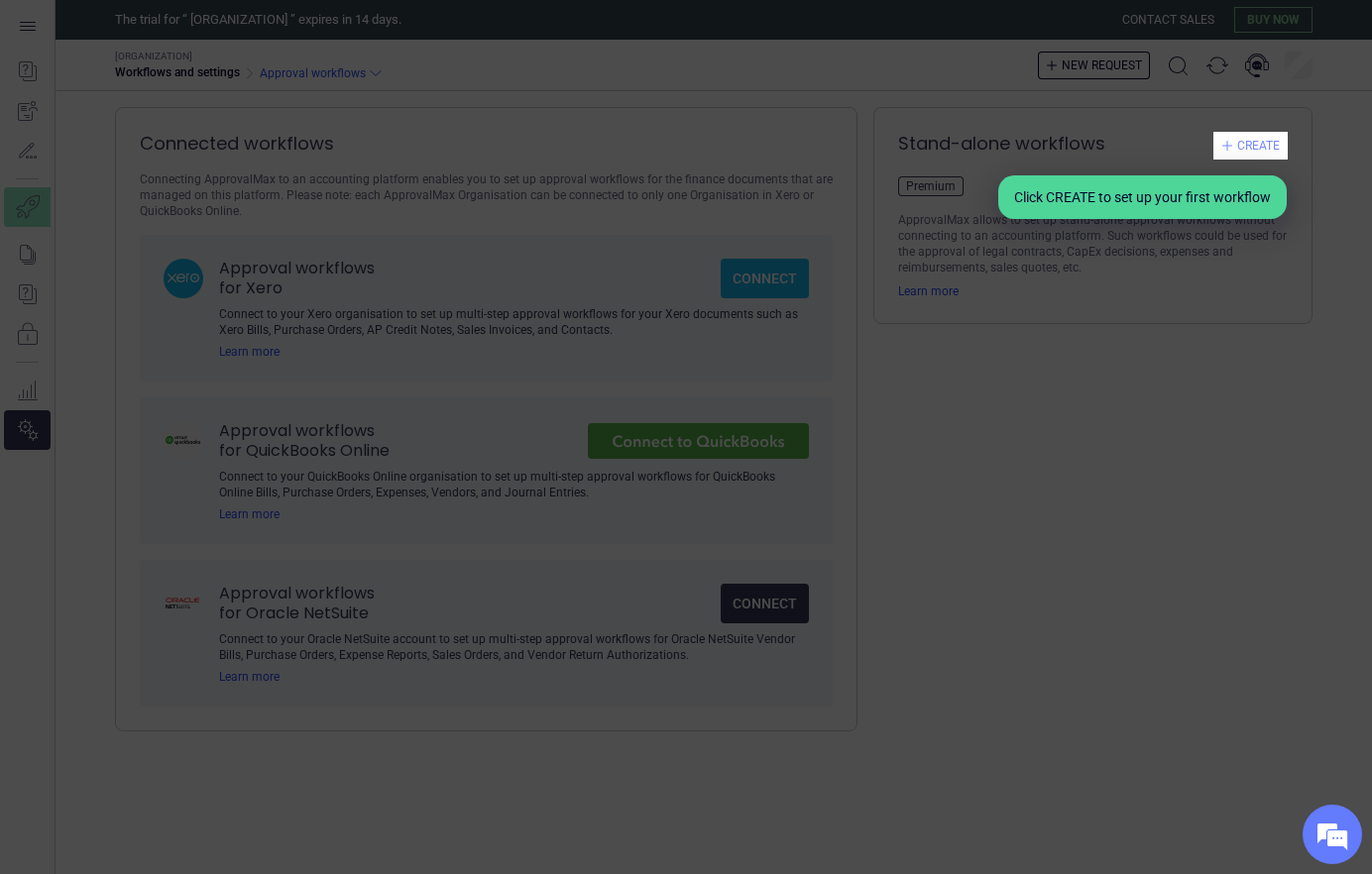 click on "Create" at bounding box center (1250, 146) 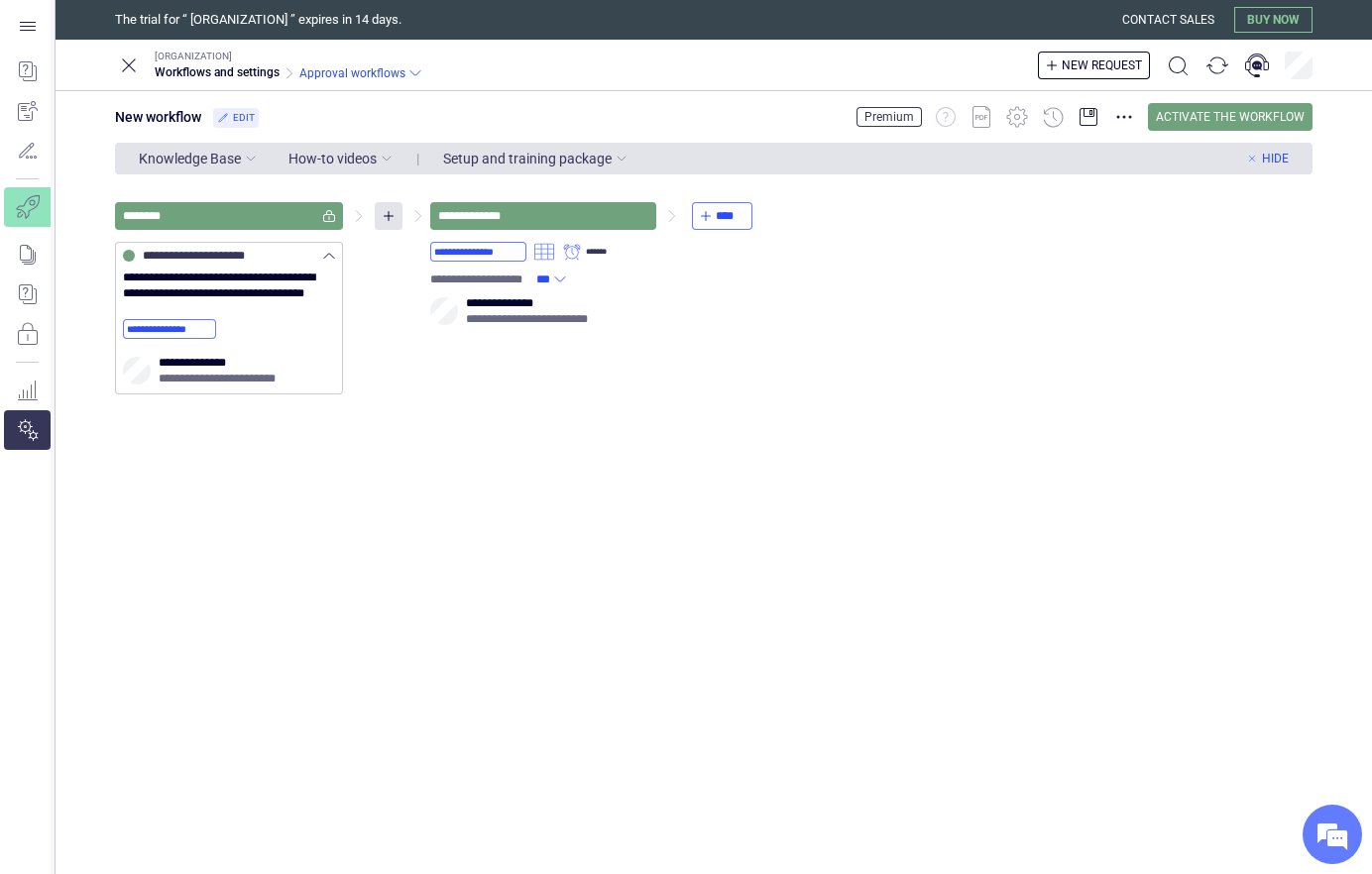 scroll, scrollTop: 0, scrollLeft: 0, axis: both 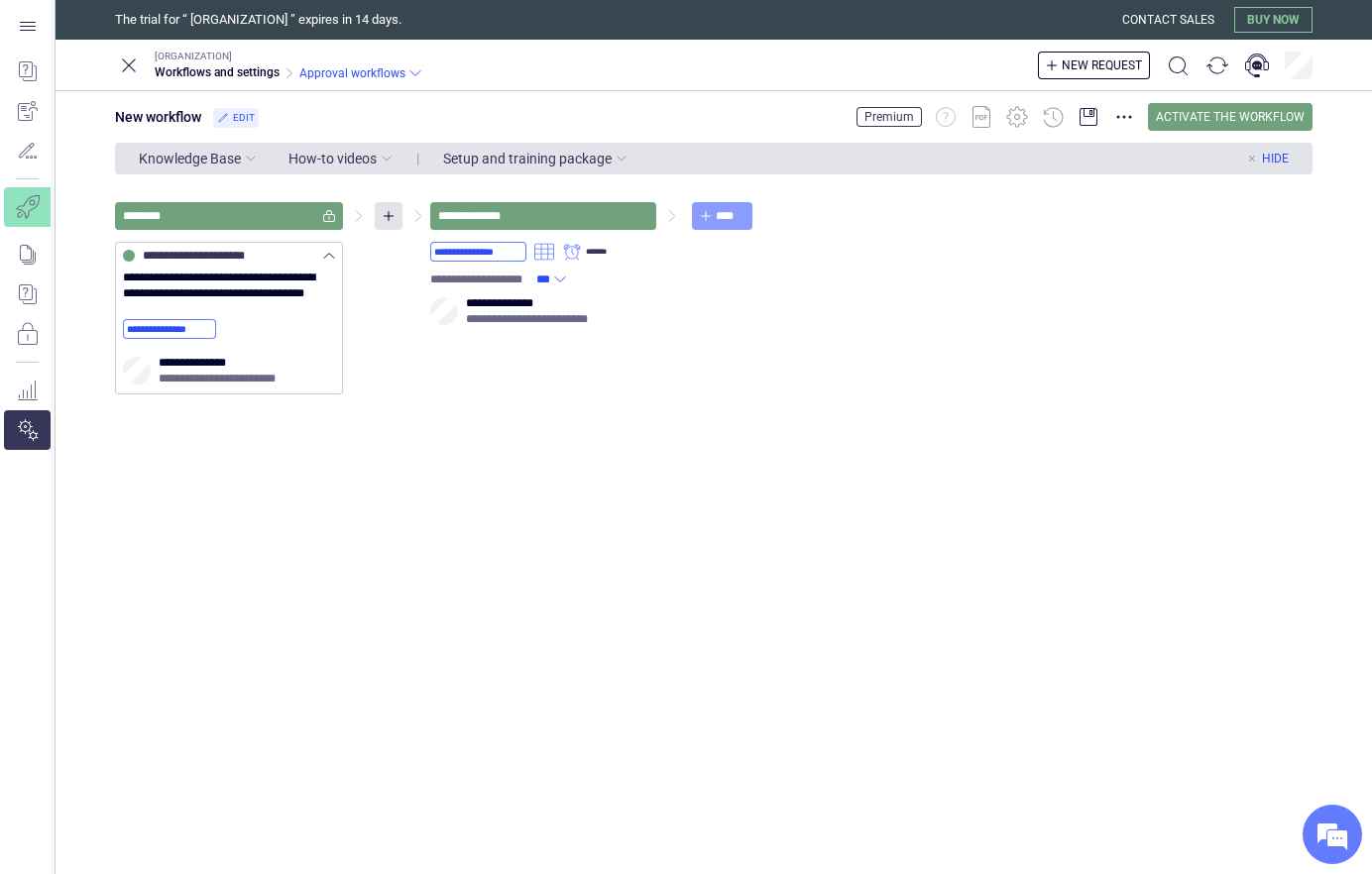 click on "****" at bounding box center (722, 216) 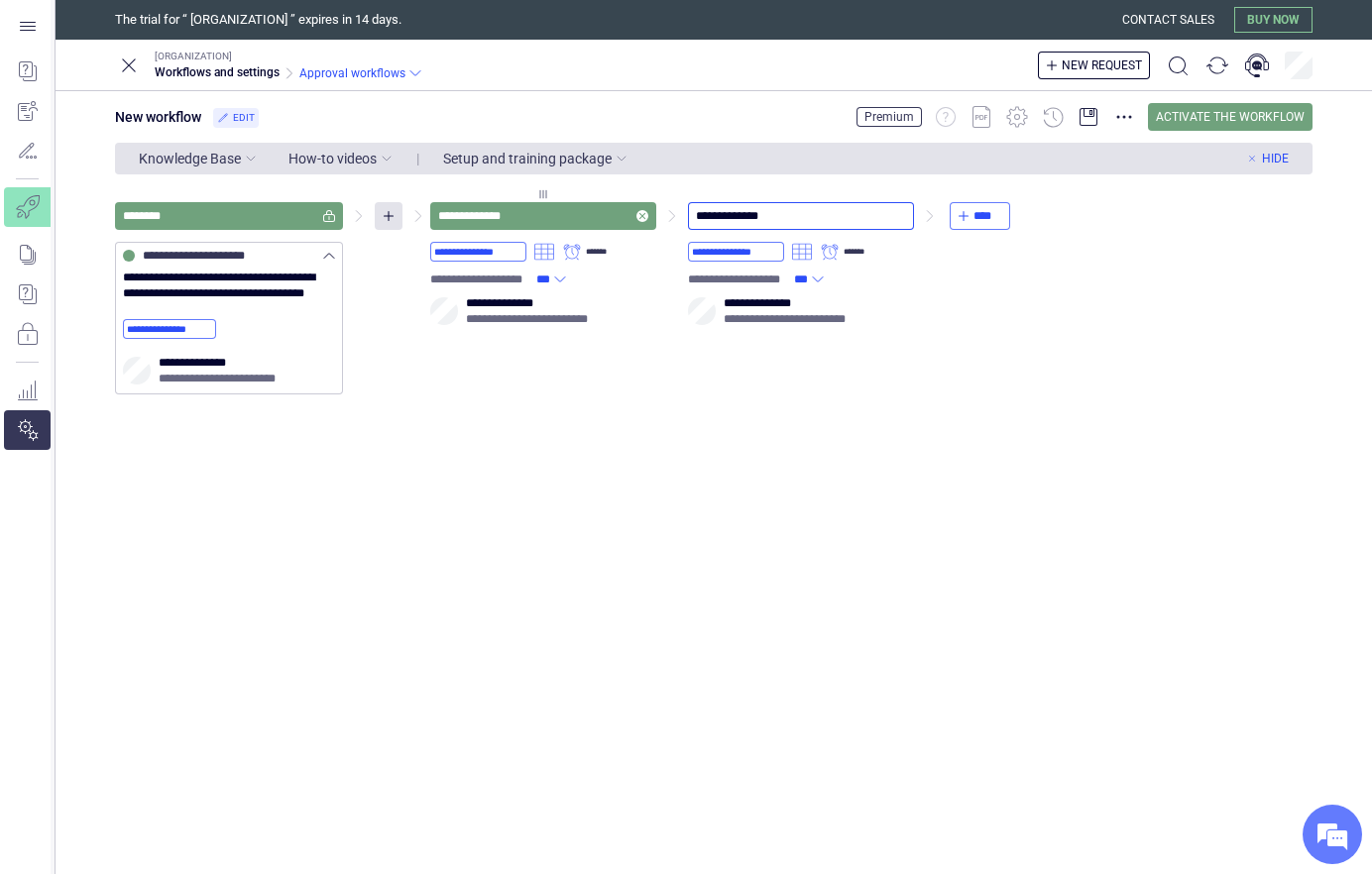 drag, startPoint x: 789, startPoint y: 217, endPoint x: 639, endPoint y: 217, distance: 150 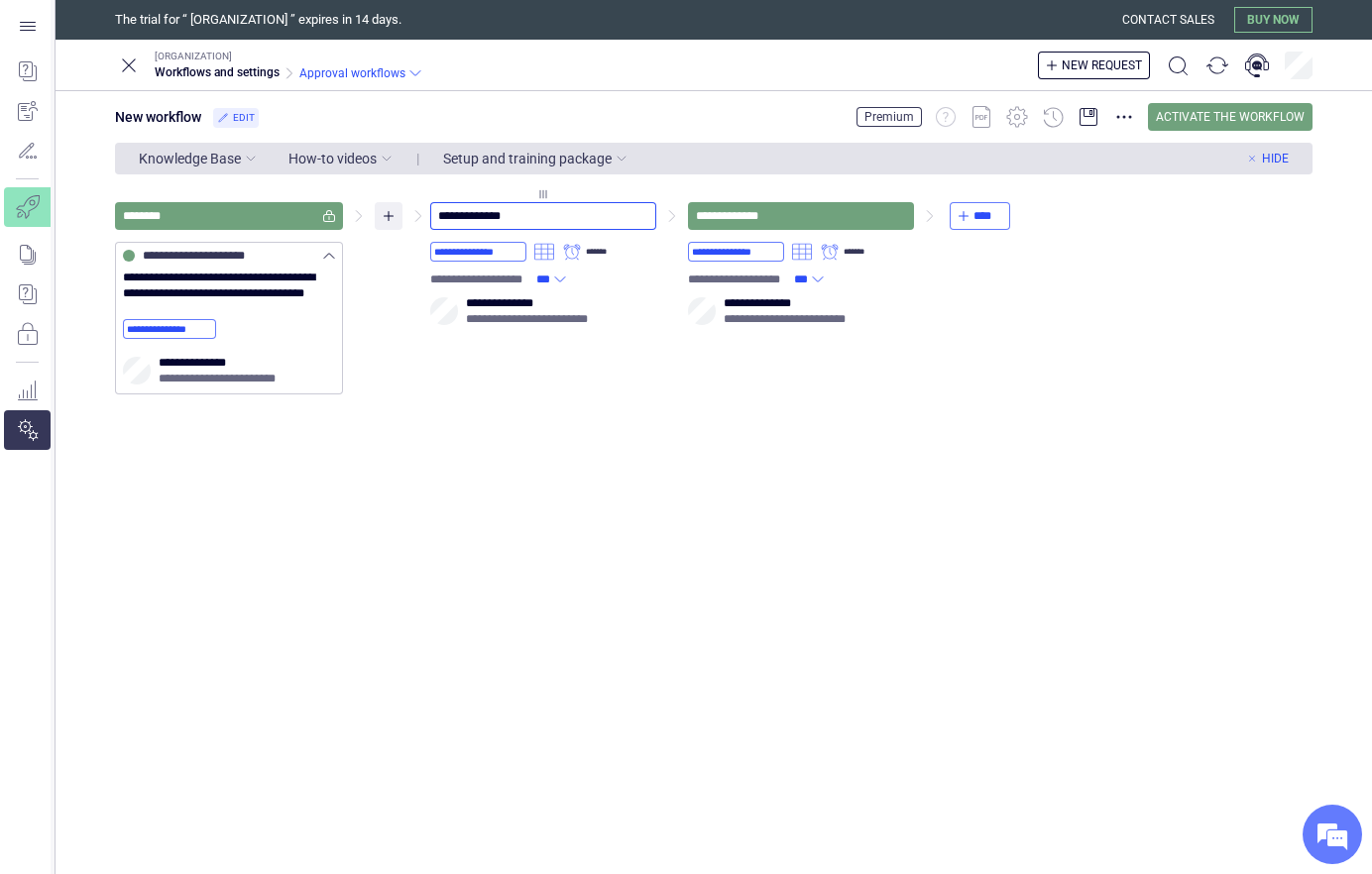 drag, startPoint x: 569, startPoint y: 216, endPoint x: 392, endPoint y: 216, distance: 177 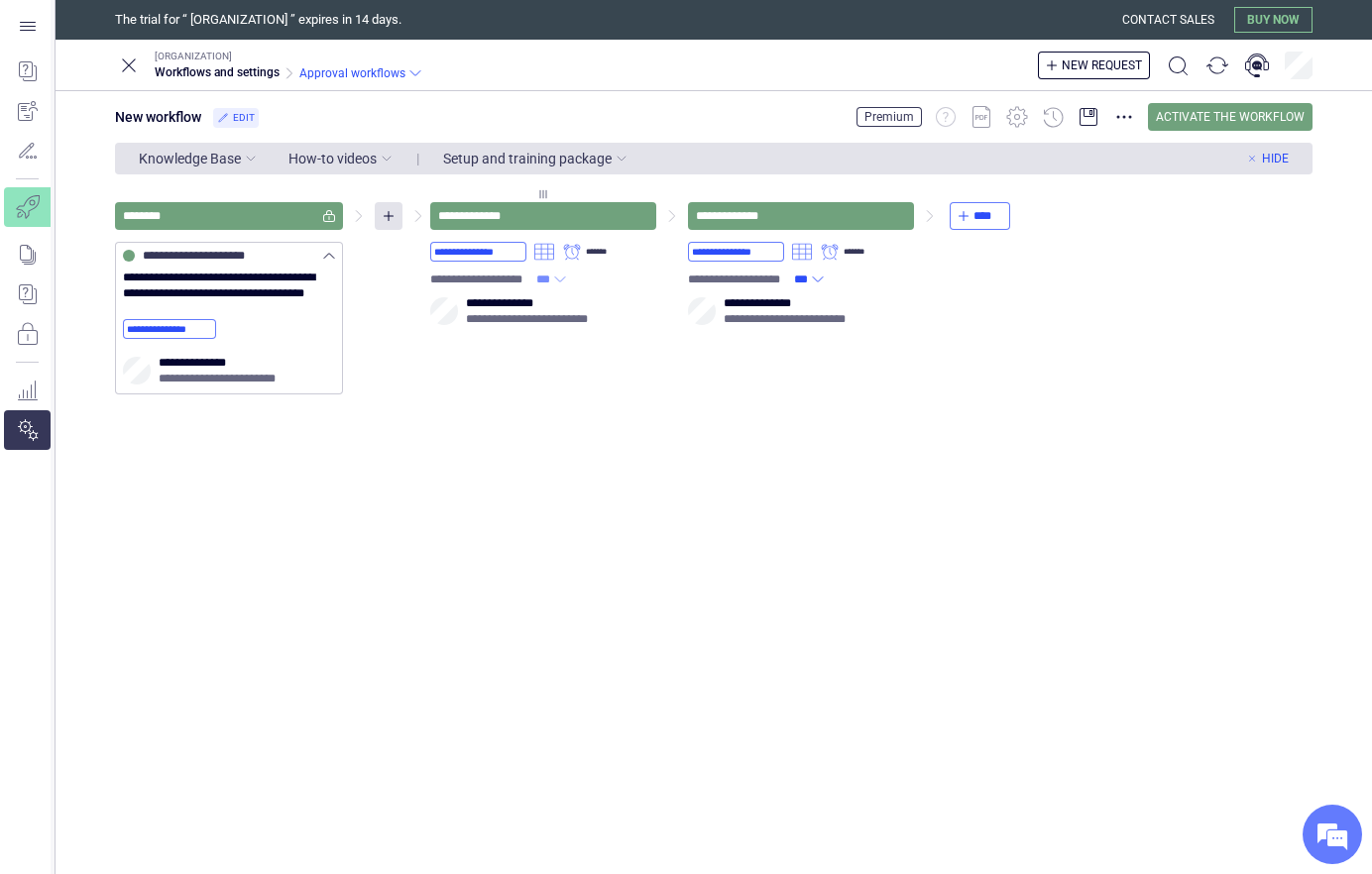 click at bounding box center [560, 279] 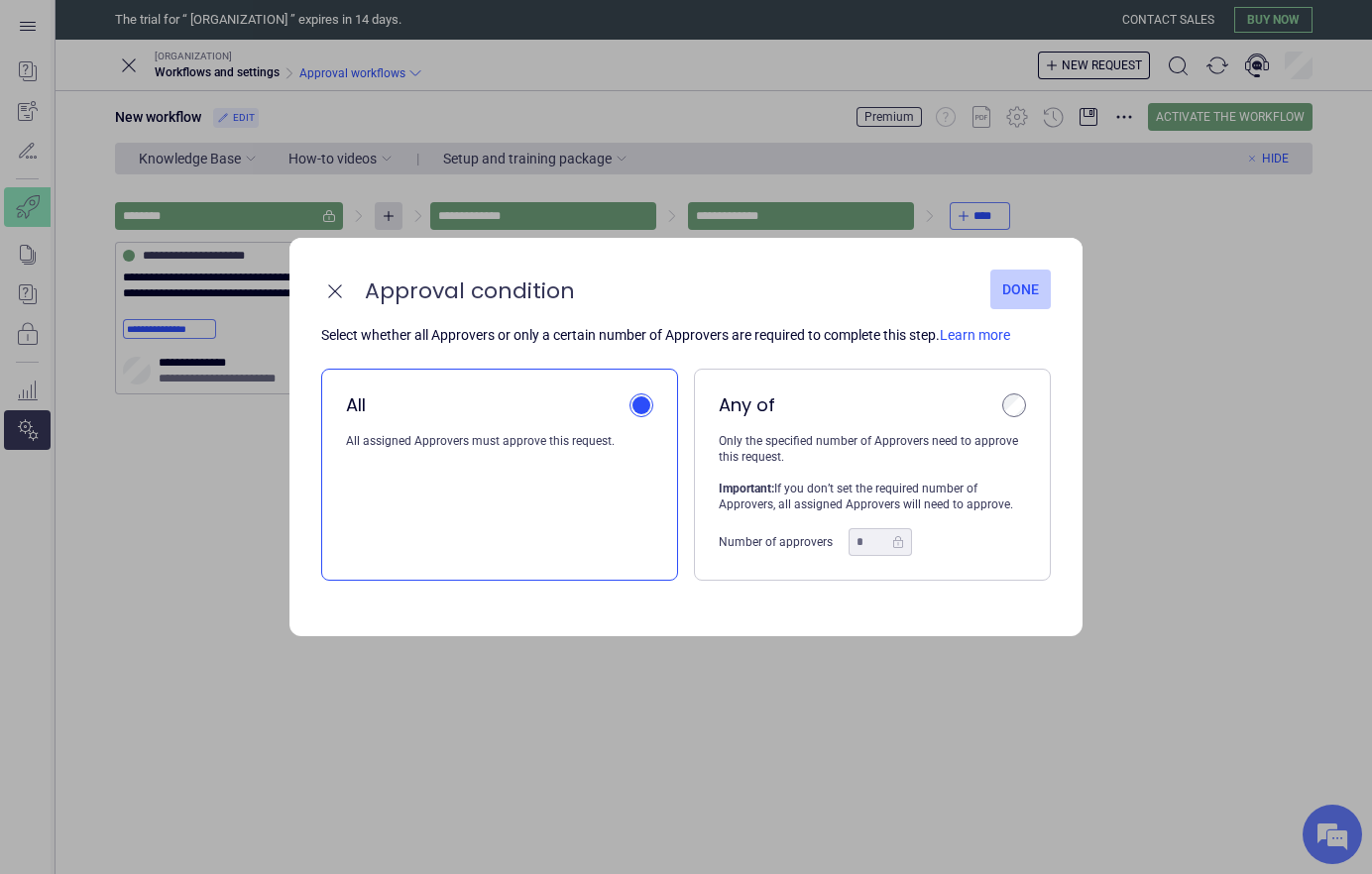 click on "Done" at bounding box center (1020, 289) 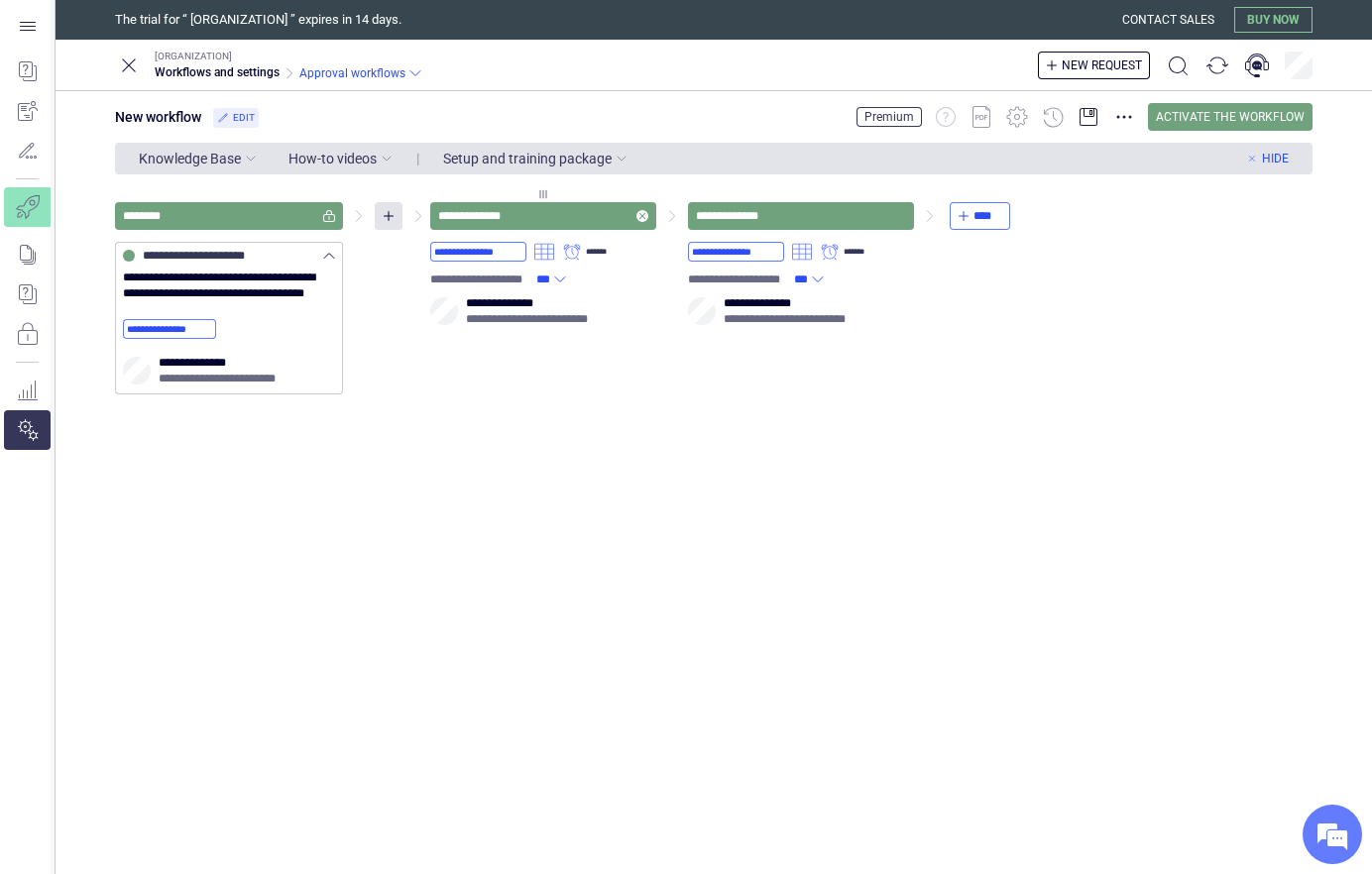 click on "**********" at bounding box center (543, 216) 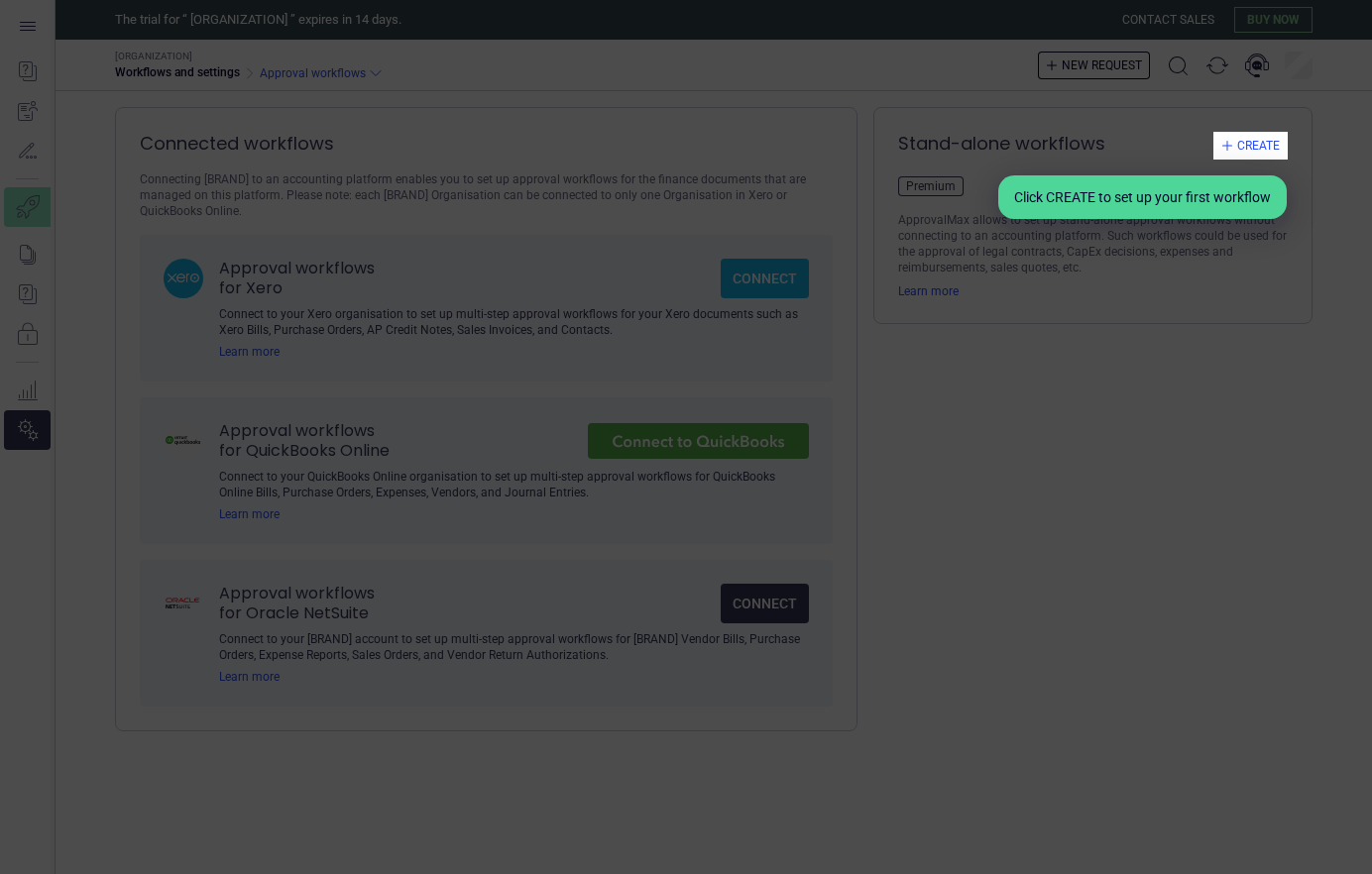 scroll, scrollTop: 0, scrollLeft: 0, axis: both 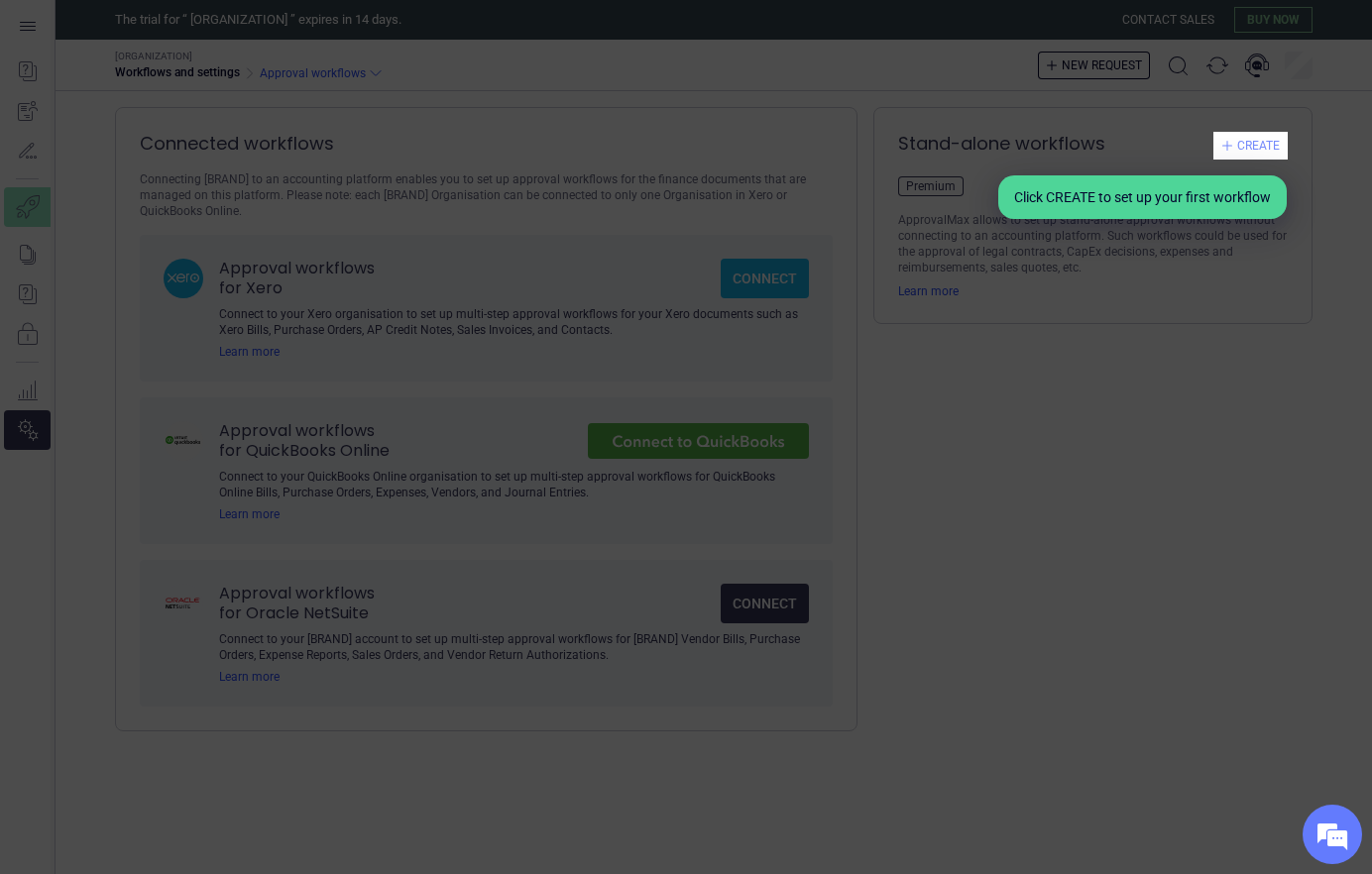 click on "Create" at bounding box center [1258, 146] 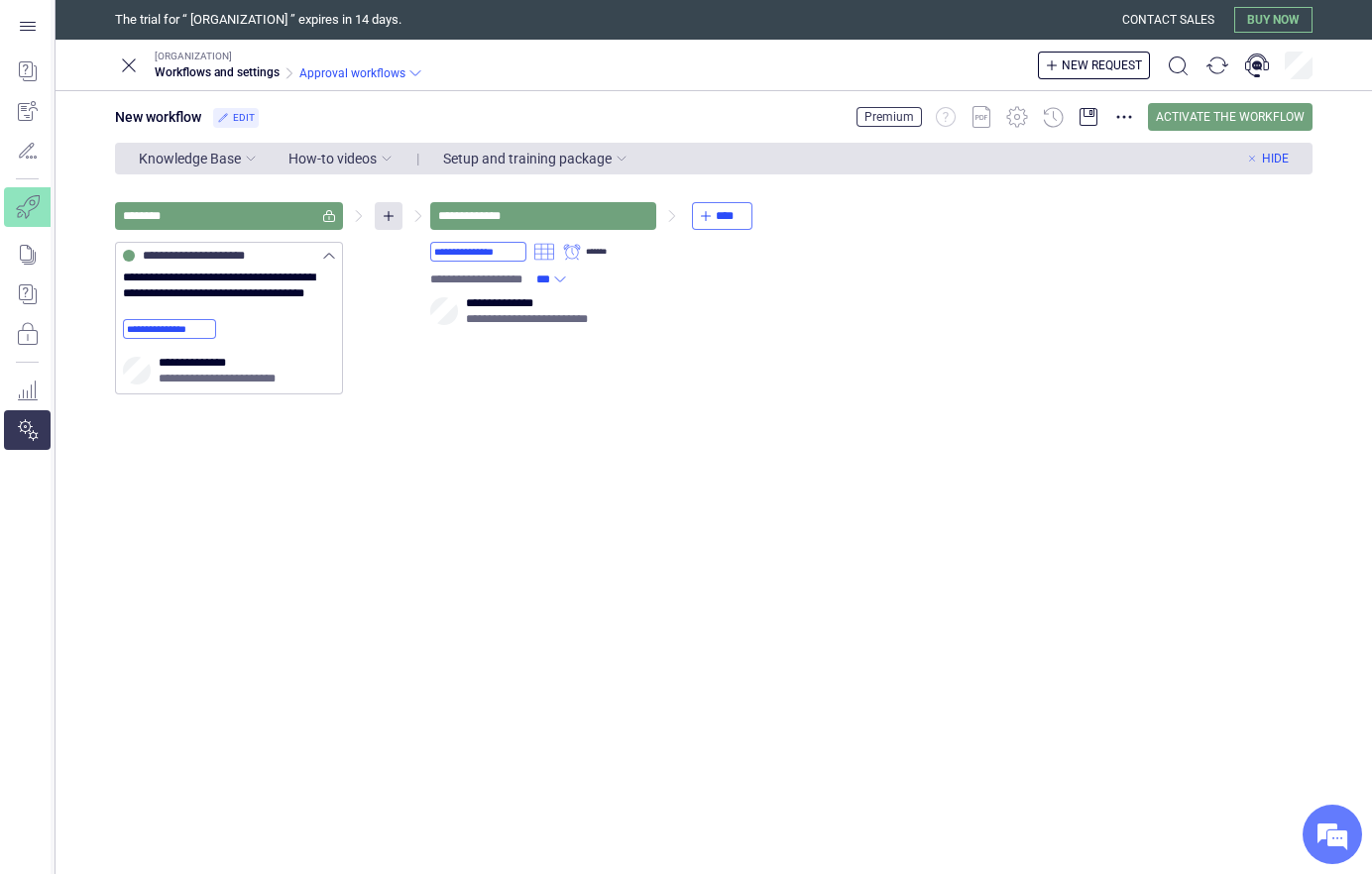click on "********" at bounding box center [229, 216] 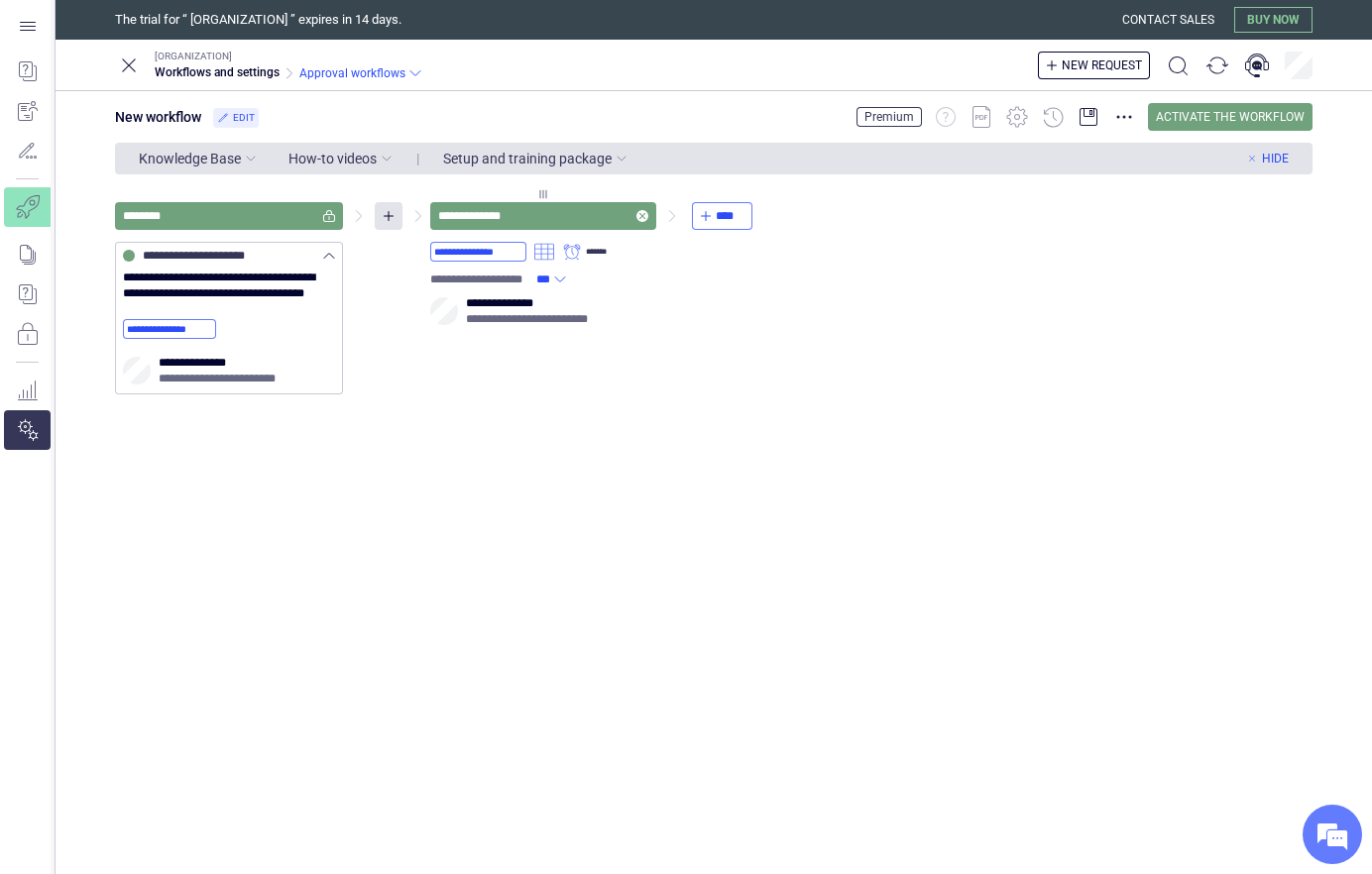 click on "**********" at bounding box center [474, 216] 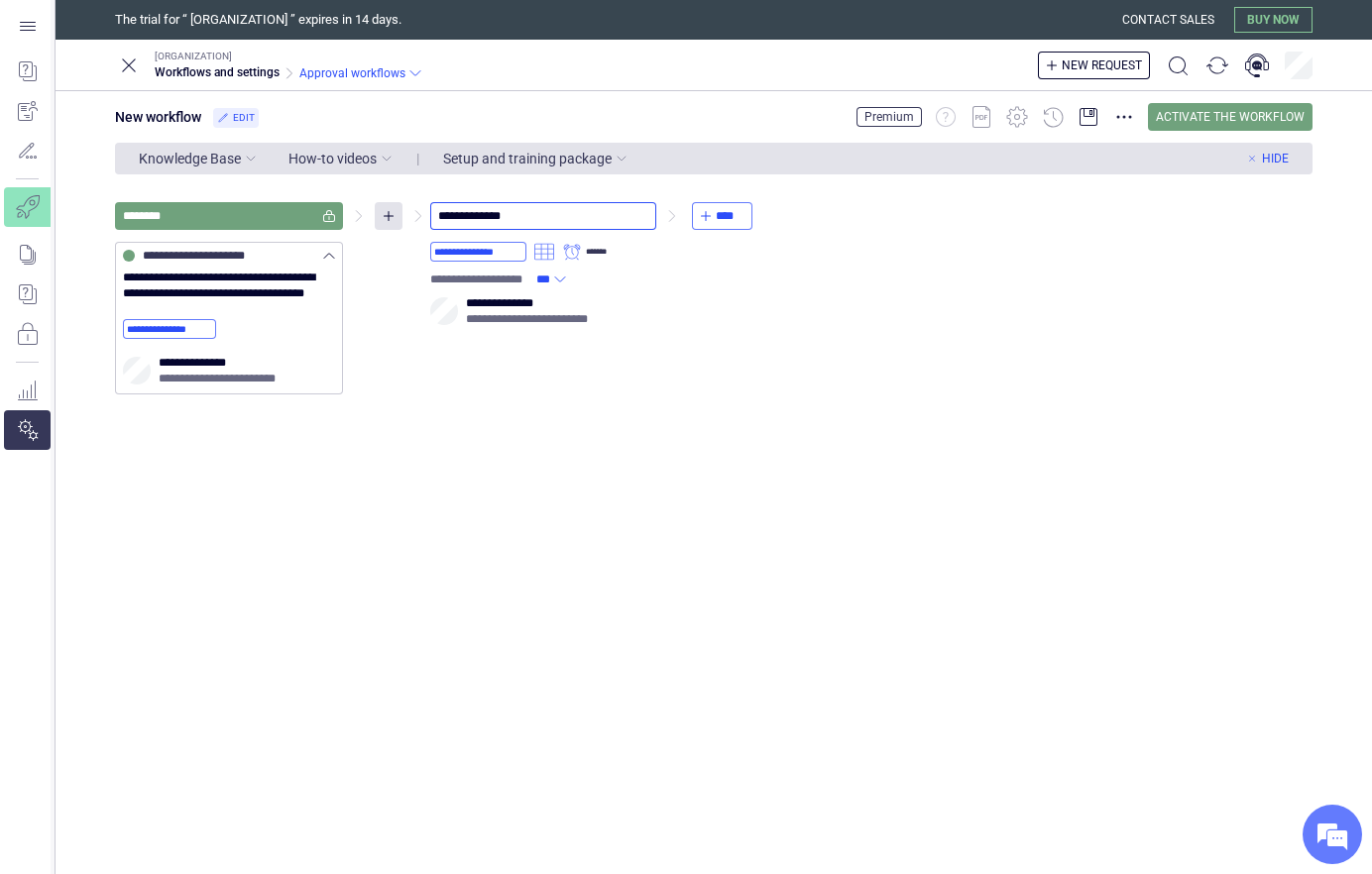 drag, startPoint x: 539, startPoint y: 219, endPoint x: 424, endPoint y: 220, distance: 115.00435 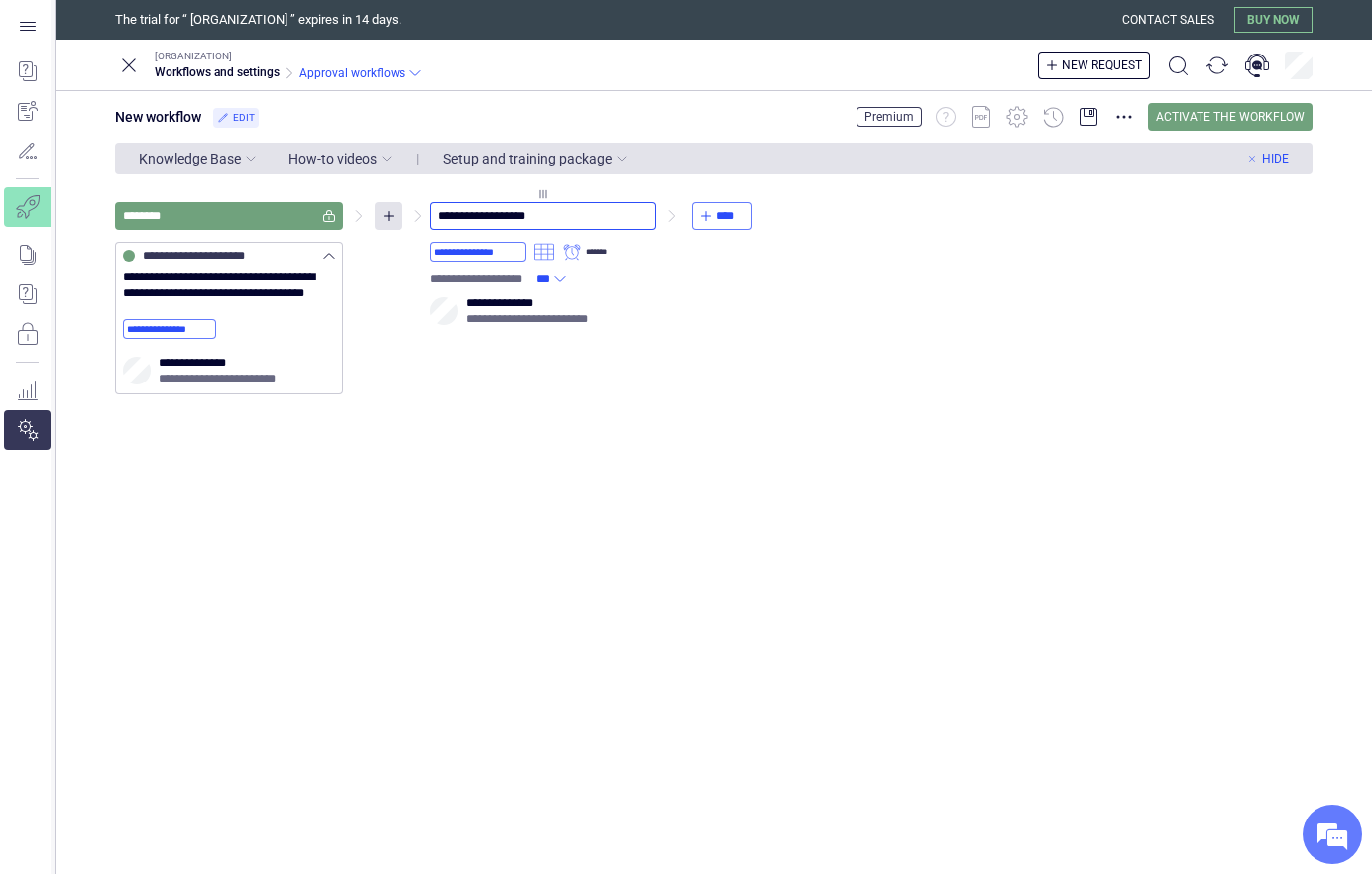 type on "**********" 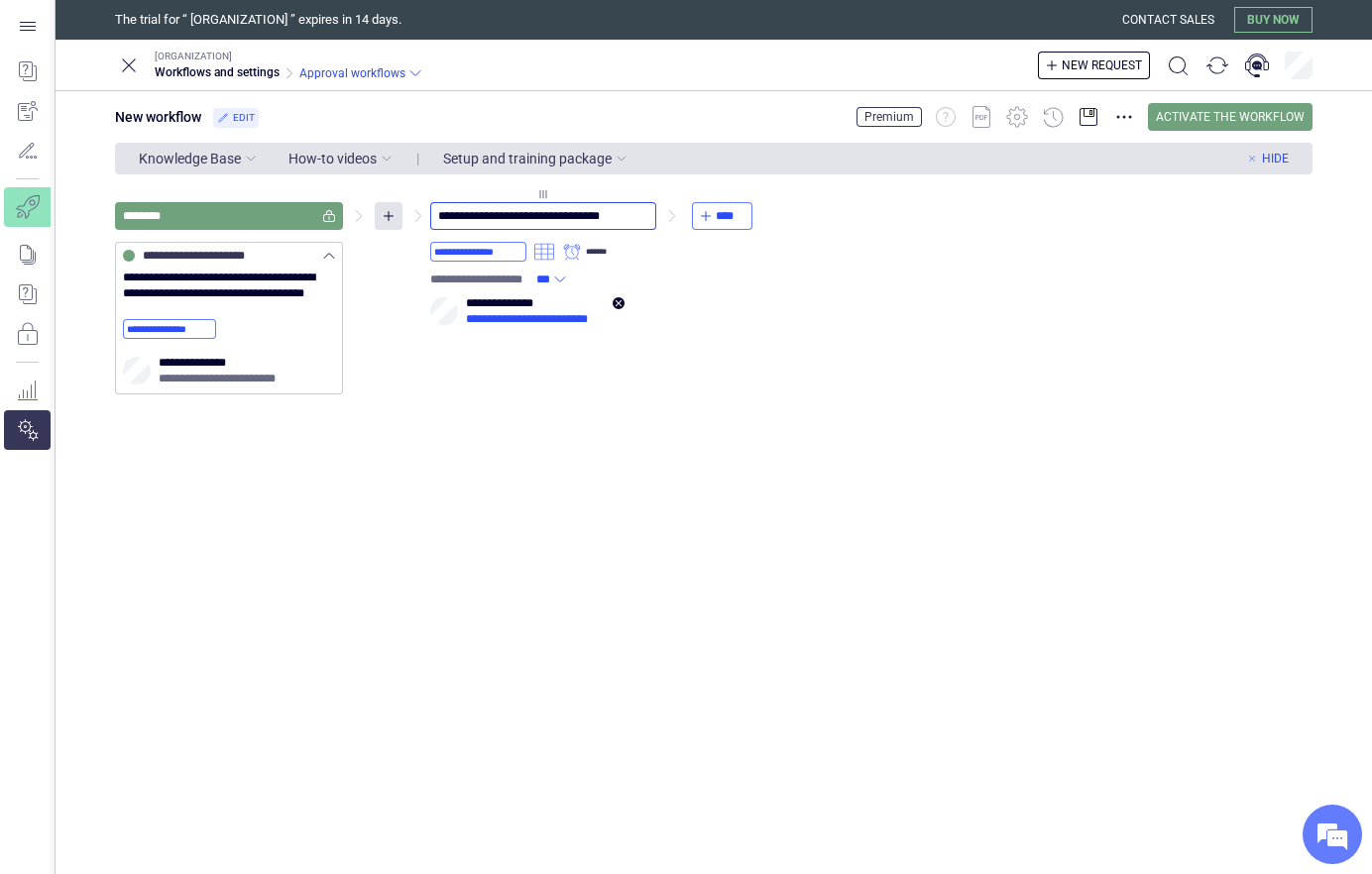 click on "**********" at bounding box center (535, 319) 